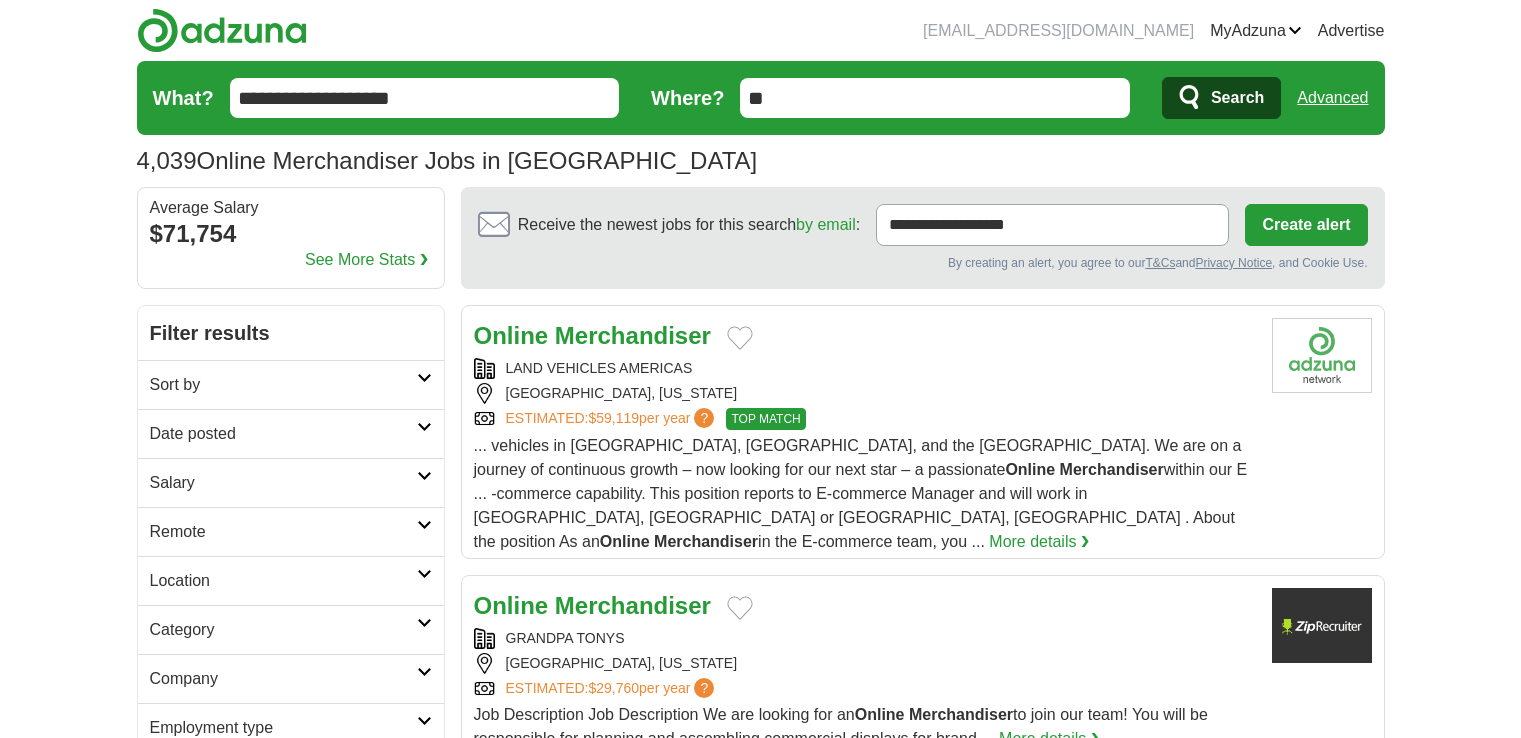 scroll, scrollTop: 0, scrollLeft: 0, axis: both 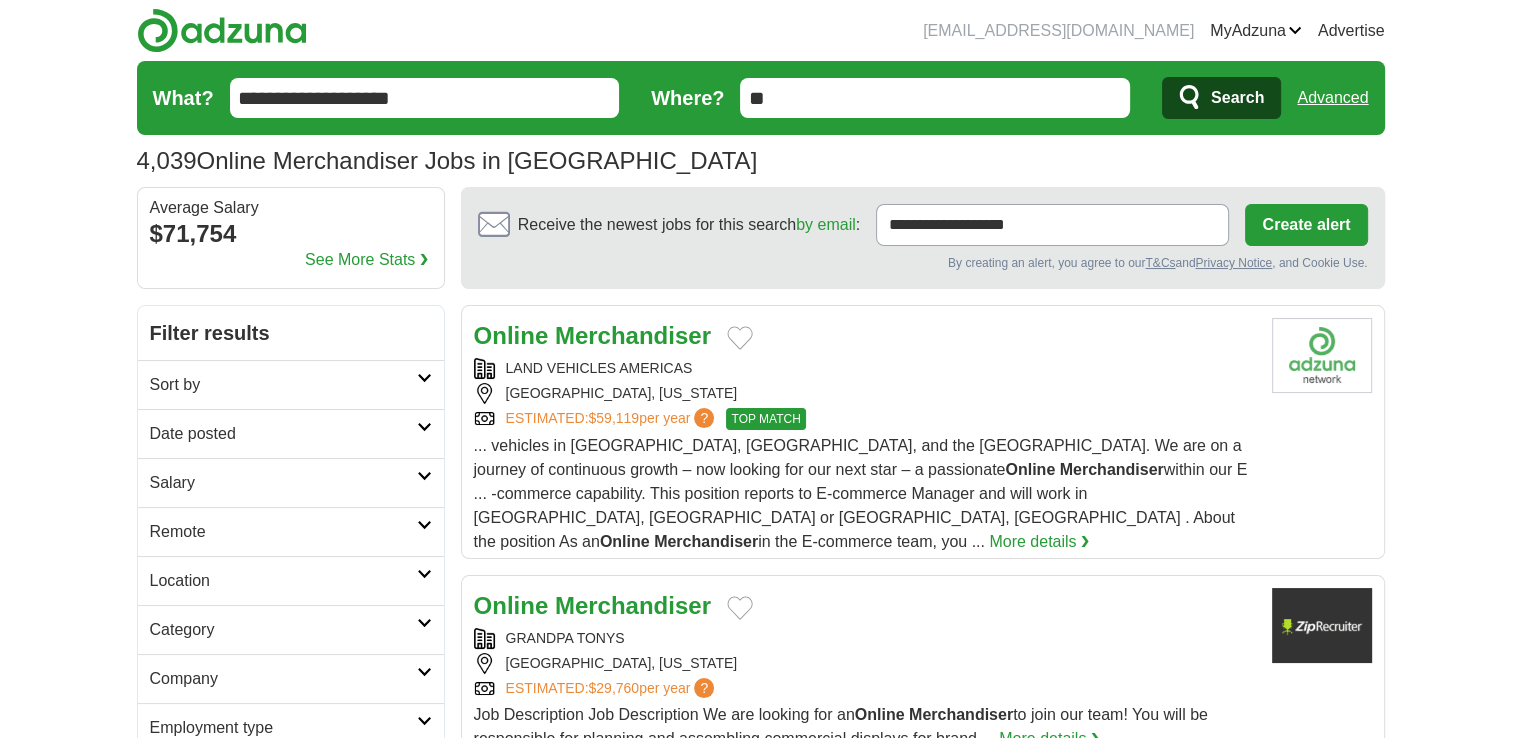 click on "More details ❯" at bounding box center (1039, 542) 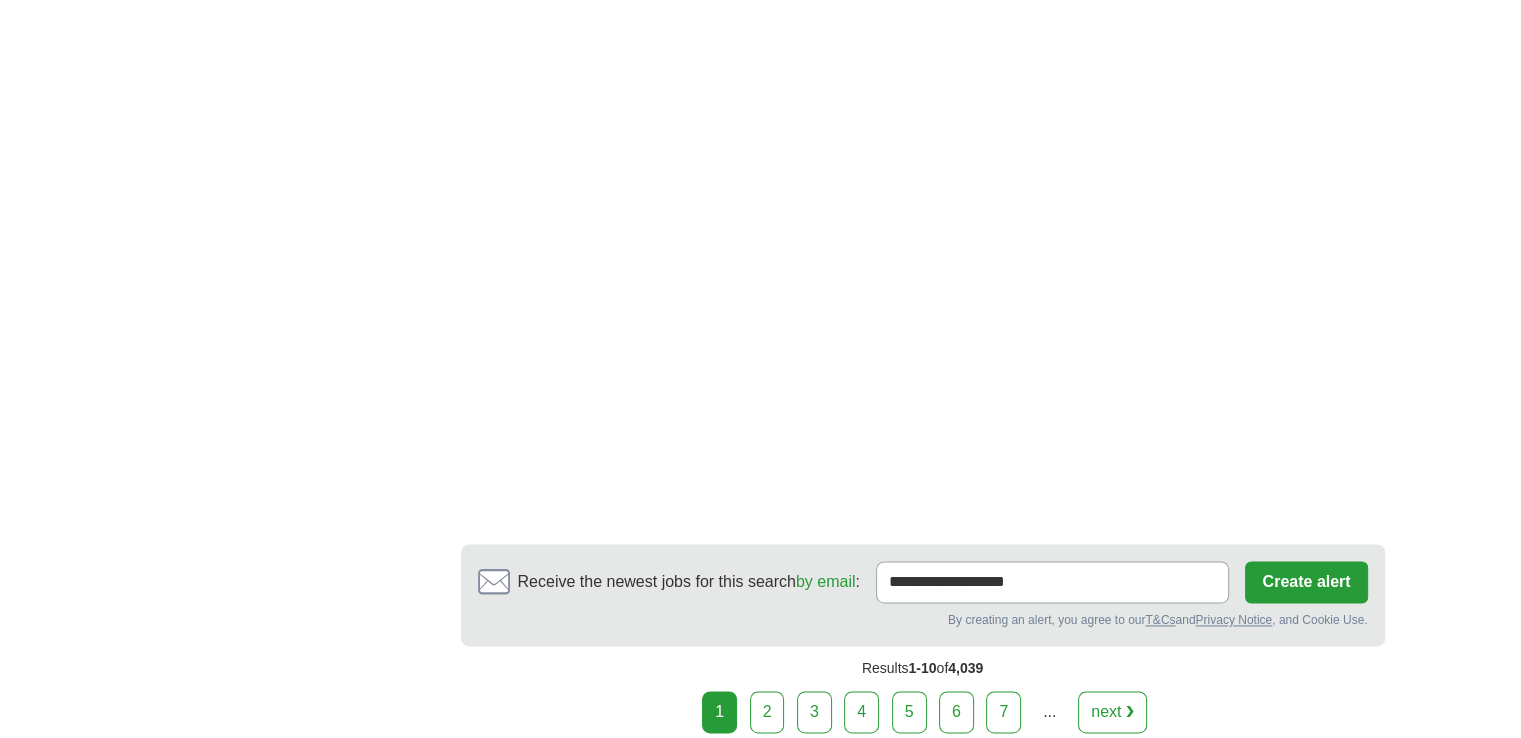 scroll, scrollTop: 2900, scrollLeft: 0, axis: vertical 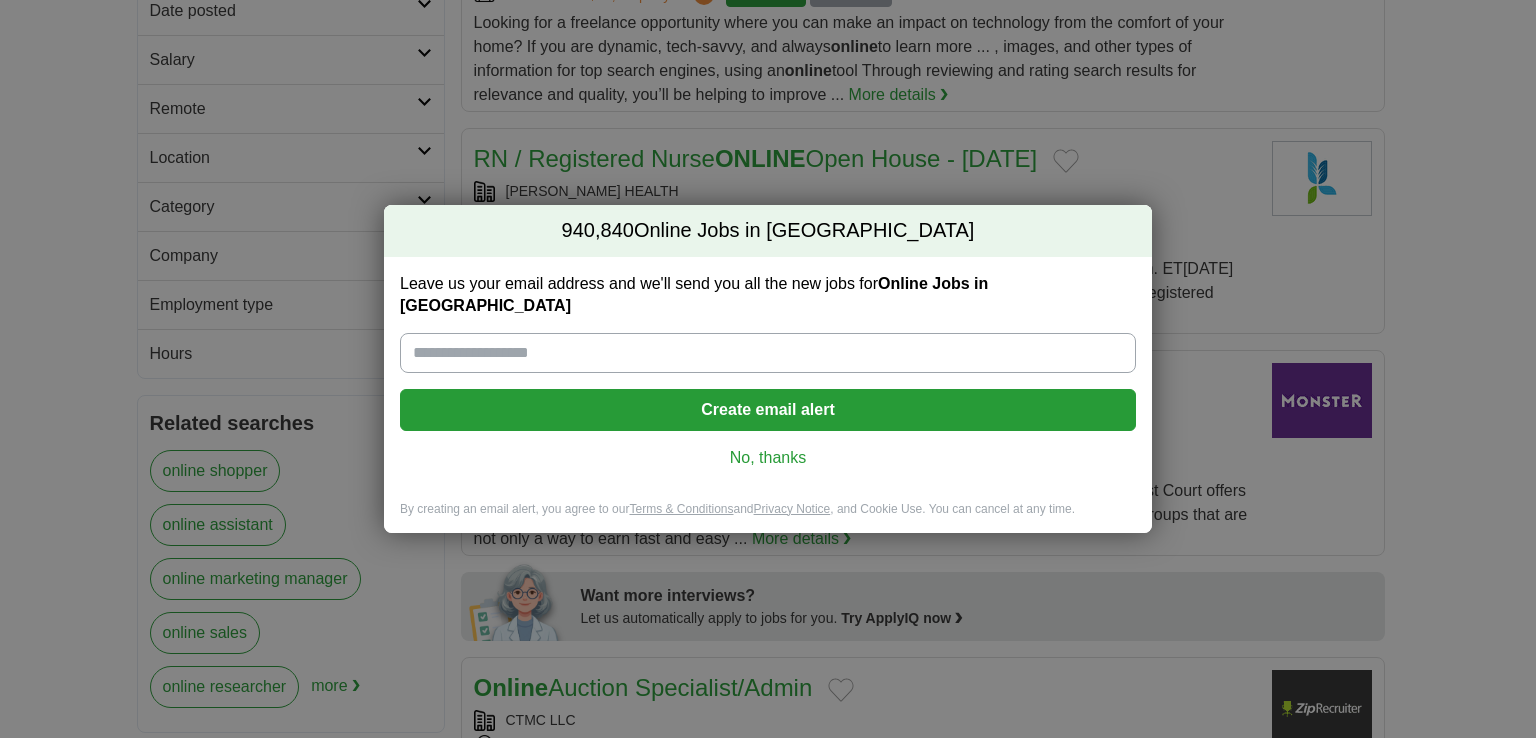 click on "Leave us your email address and we'll send you all the new jobs for  Online  Jobs in [GEOGRAPHIC_DATA]
Create email alert
No, thanks" at bounding box center [768, 379] 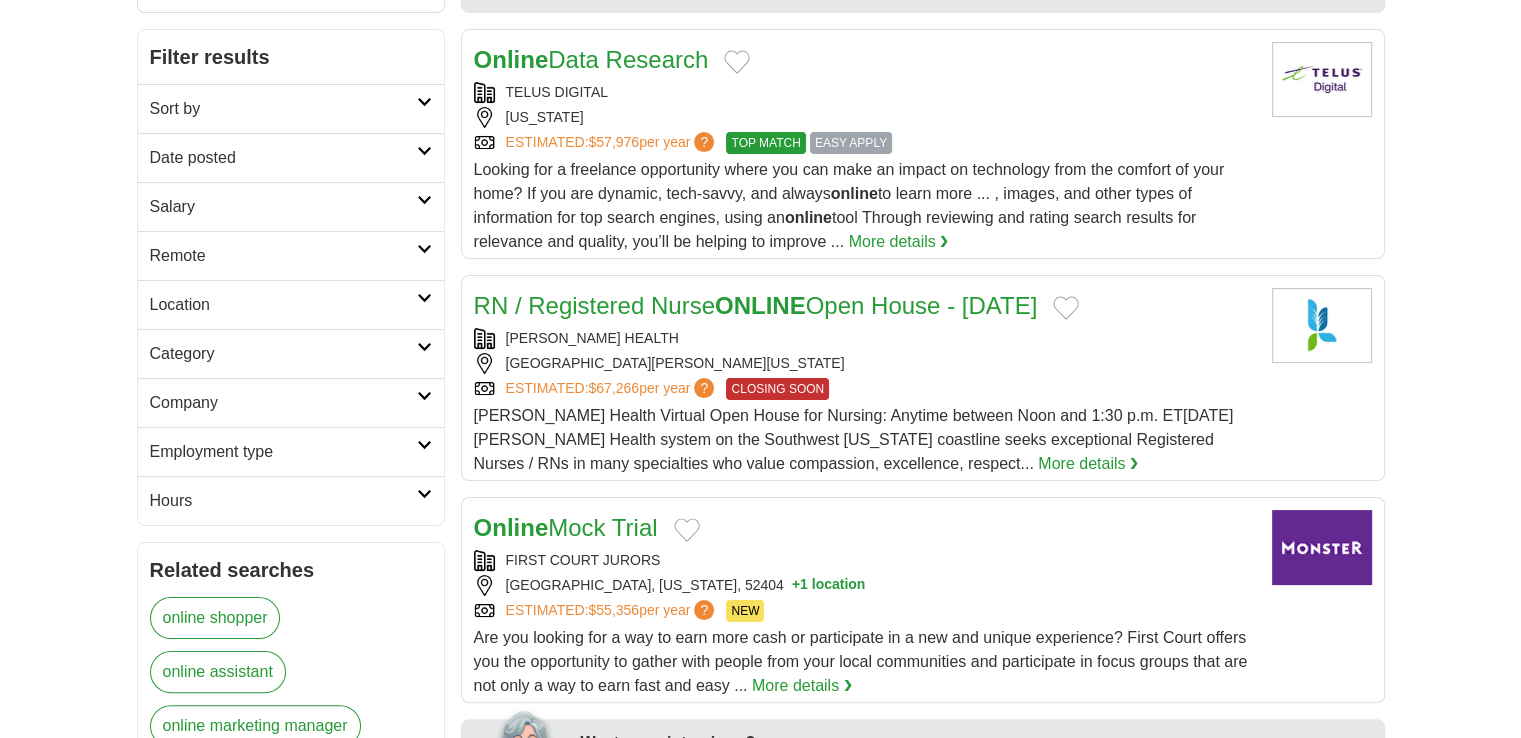 scroll, scrollTop: 23, scrollLeft: 0, axis: vertical 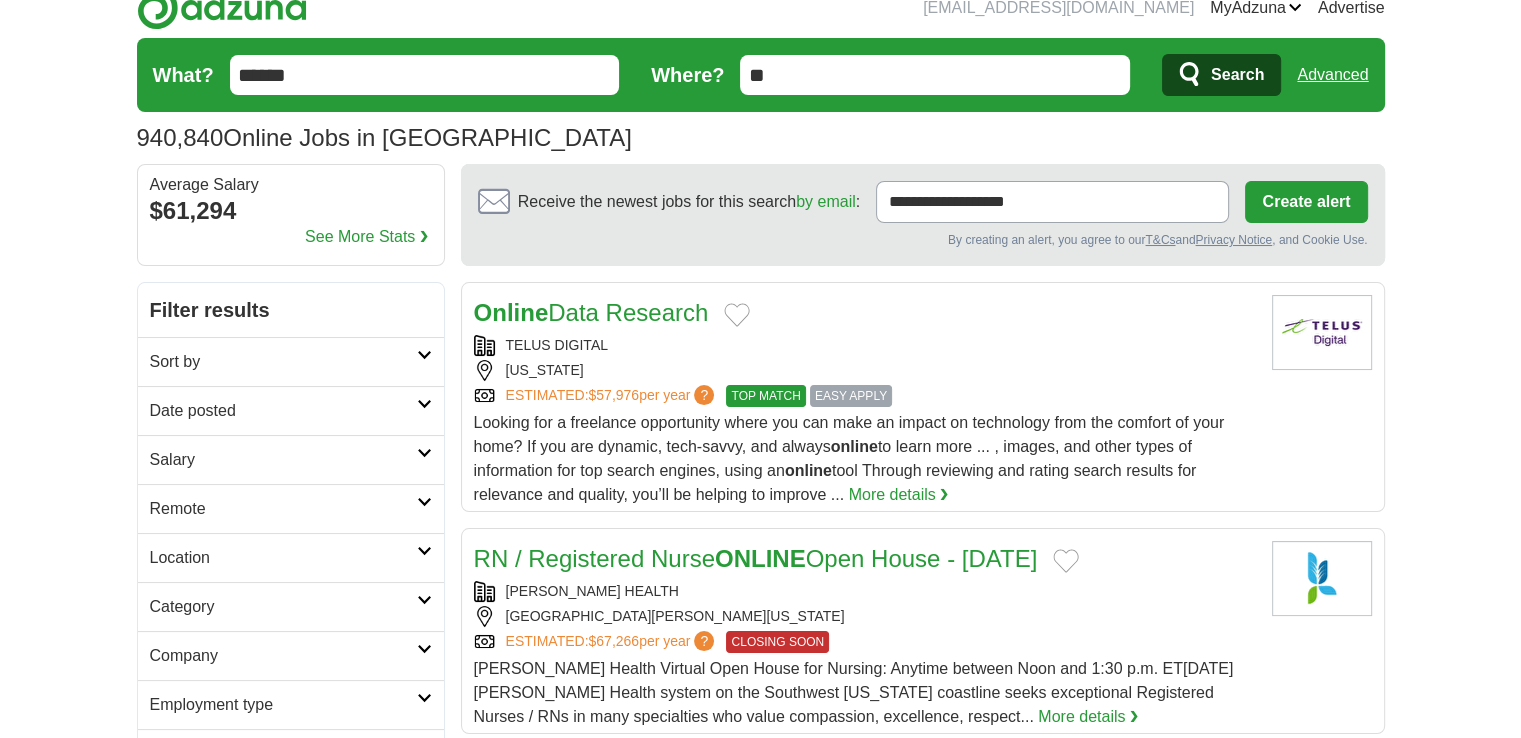 click on "Online" at bounding box center [511, 312] 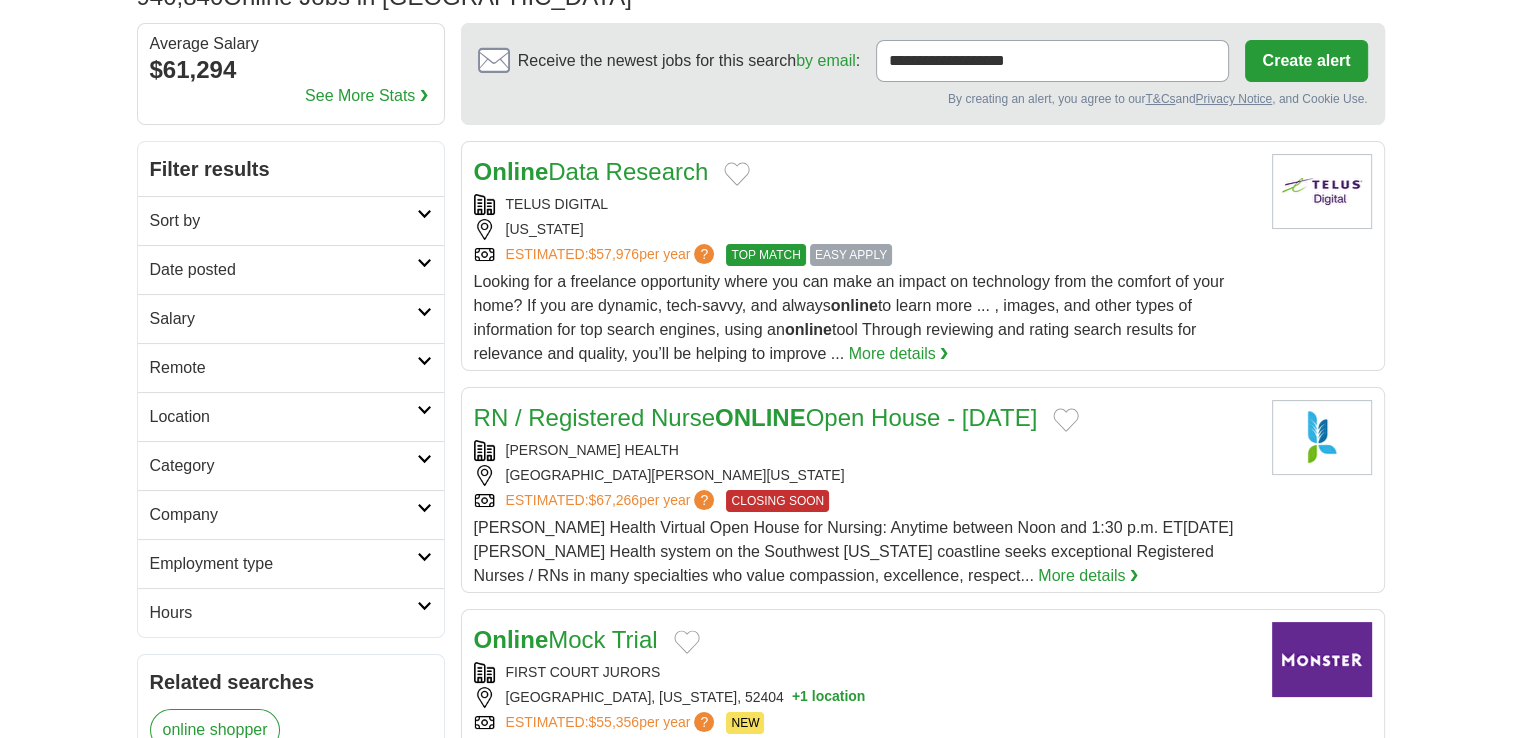scroll, scrollTop: 323, scrollLeft: 0, axis: vertical 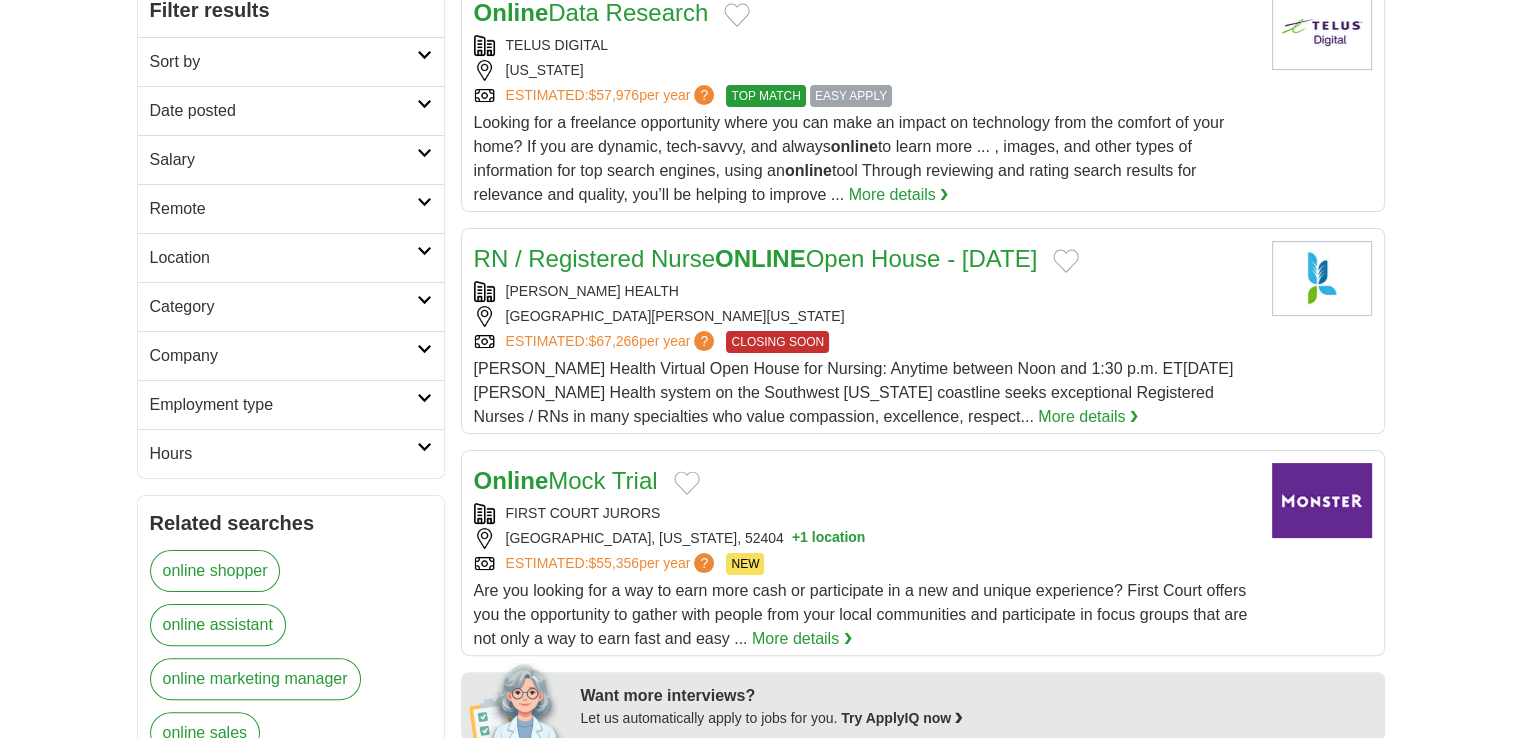 click on "Location" at bounding box center (291, 257) 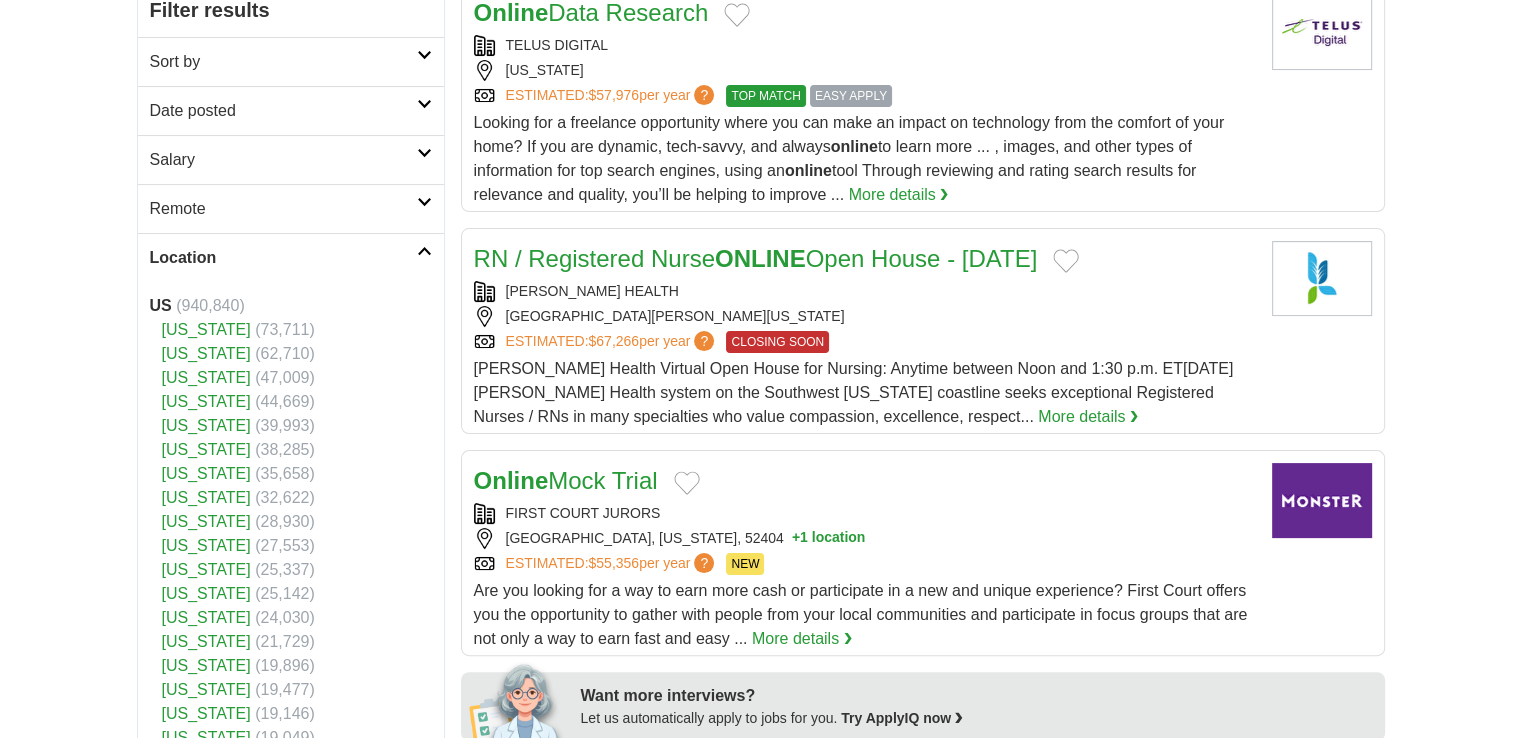 click on "[US_STATE]" at bounding box center [206, 329] 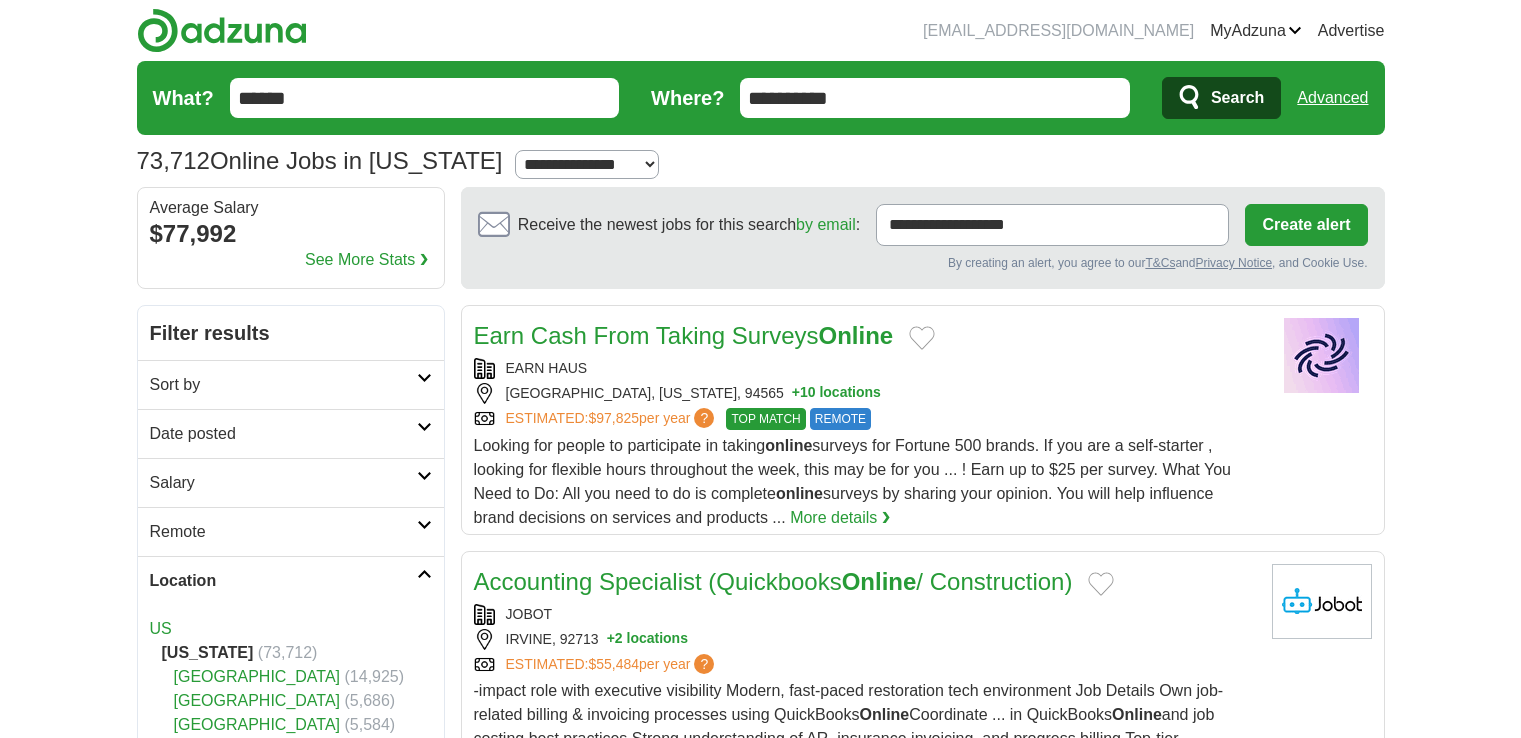 scroll, scrollTop: 121, scrollLeft: 0, axis: vertical 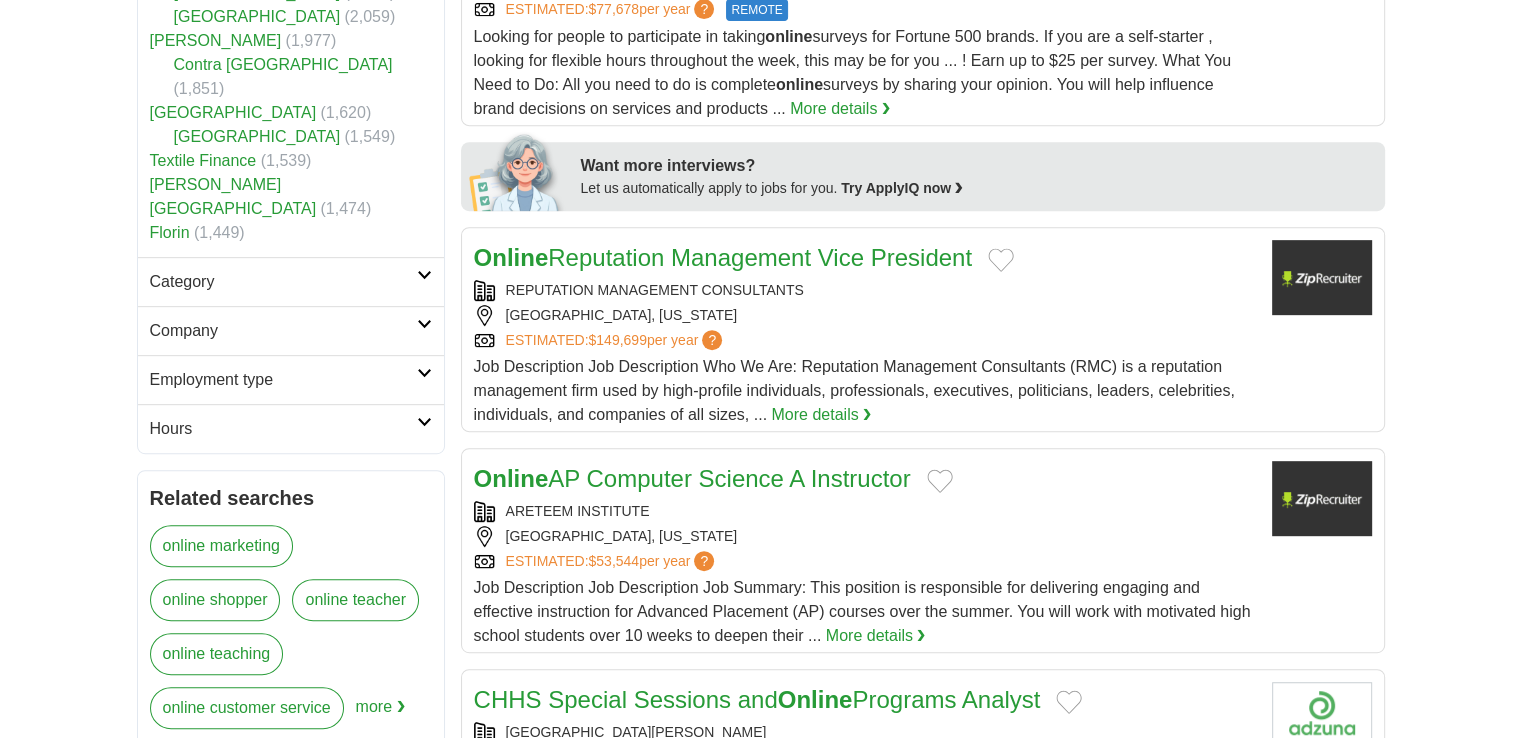 click on "Category" at bounding box center (283, 282) 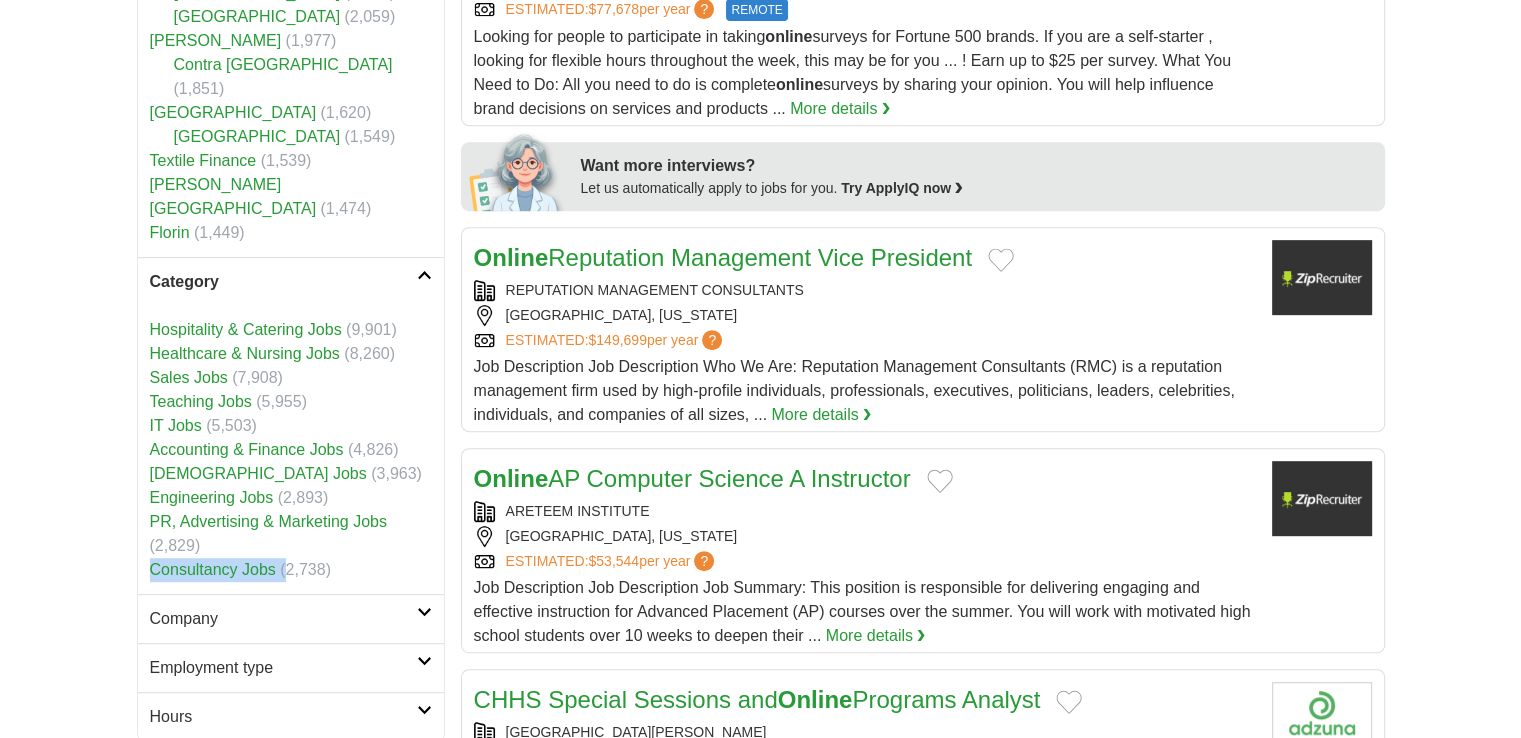 drag, startPoint x: 130, startPoint y: 518, endPoint x: 285, endPoint y: 508, distance: 155.32225 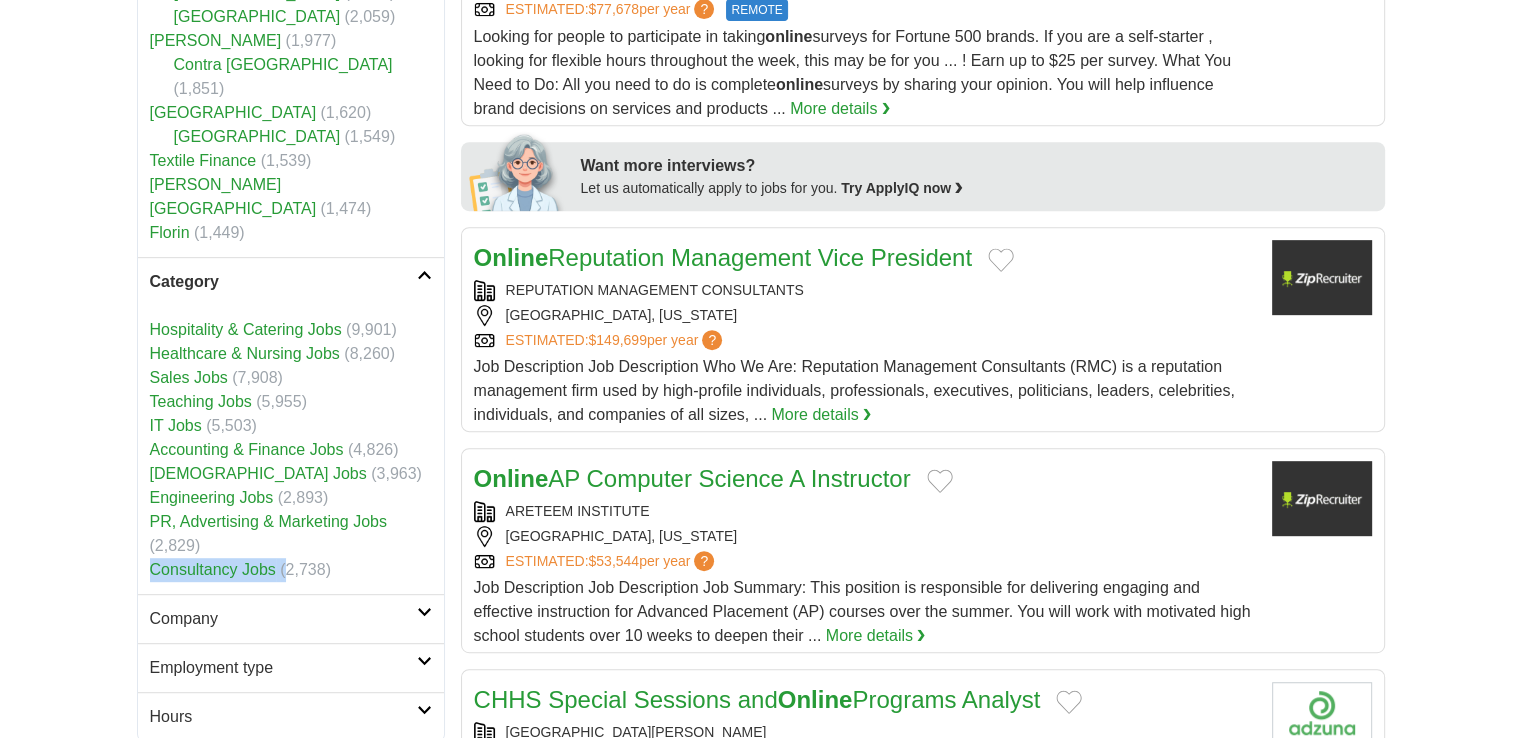copy on "Consultancy Jobs   (" 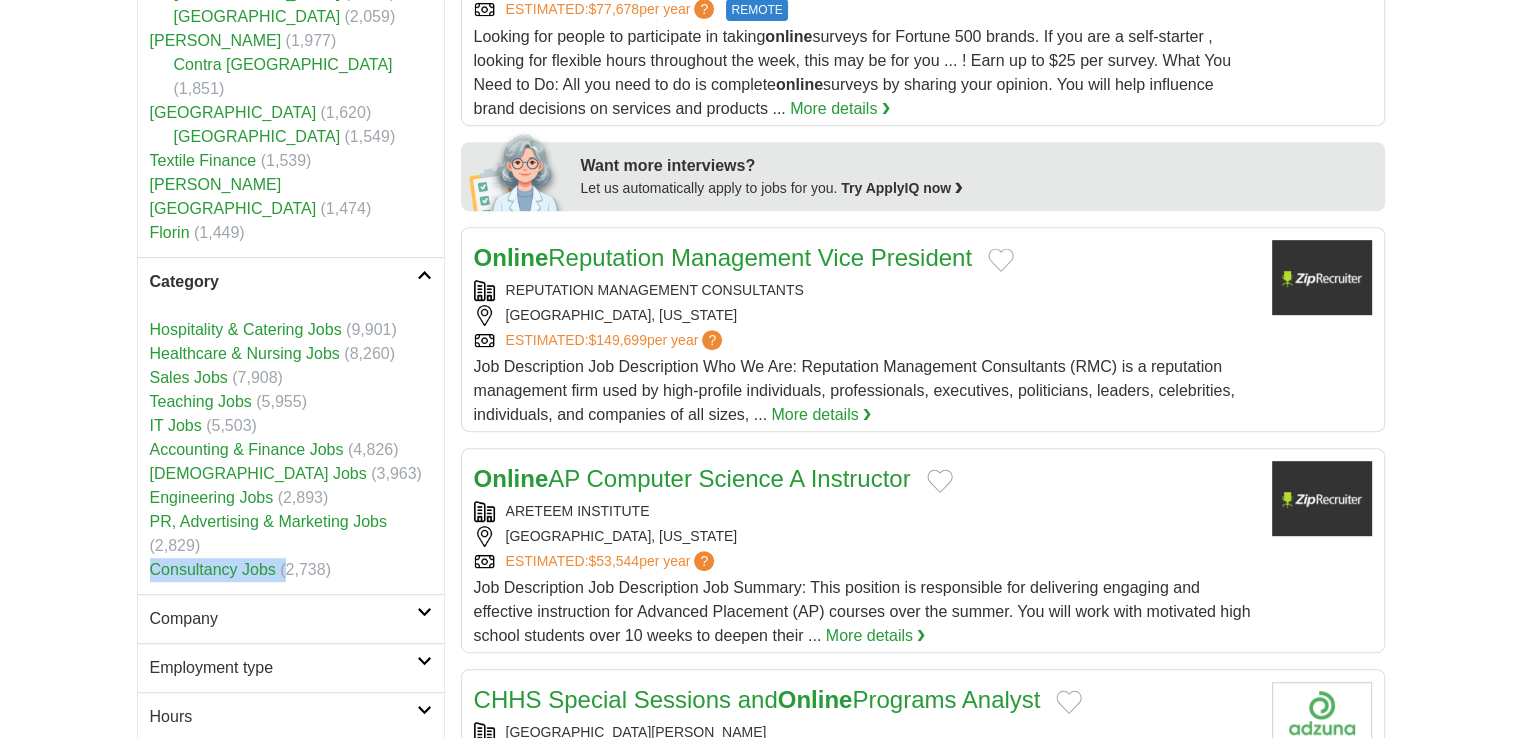 click on "[DEMOGRAPHIC_DATA] Jobs" at bounding box center [258, 473] 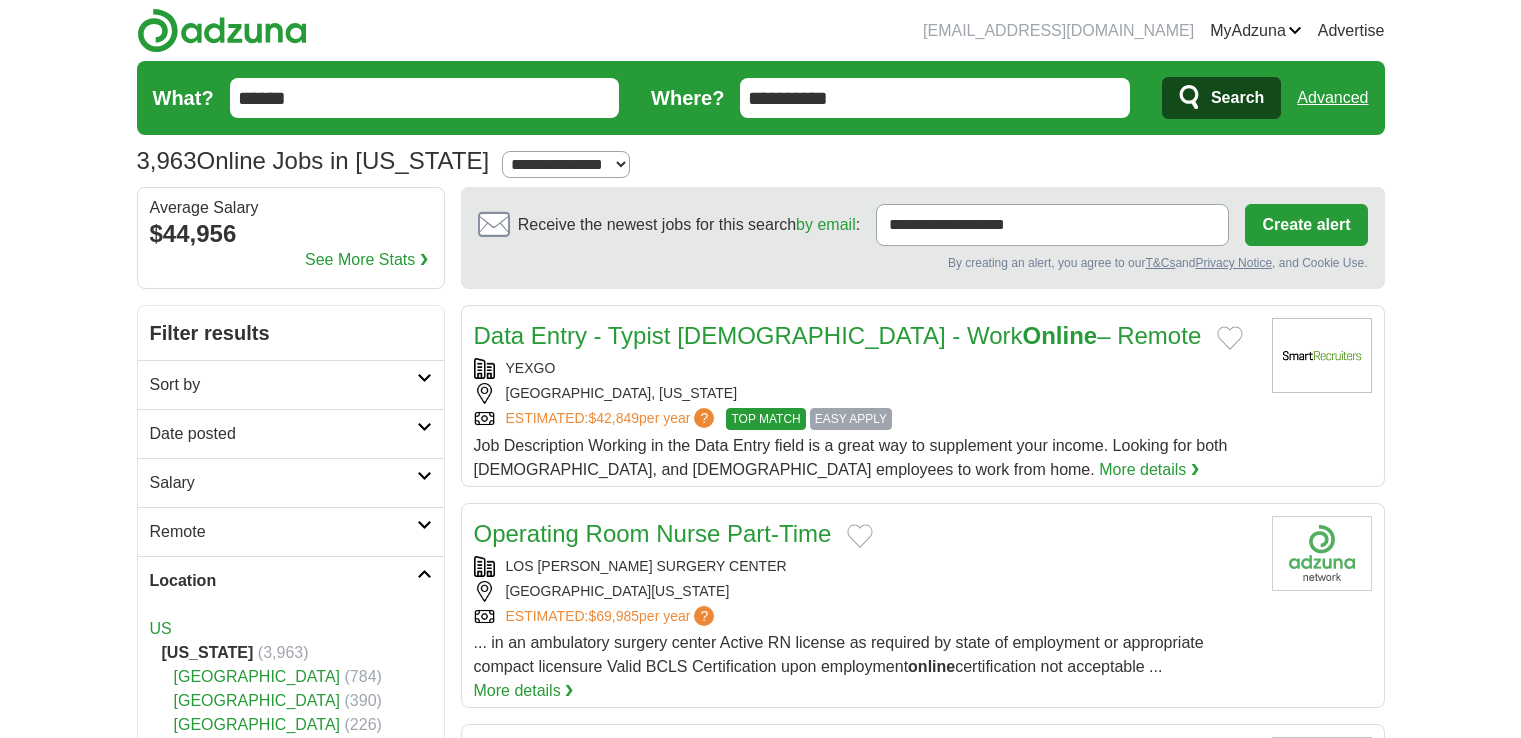 scroll, scrollTop: 0, scrollLeft: 0, axis: both 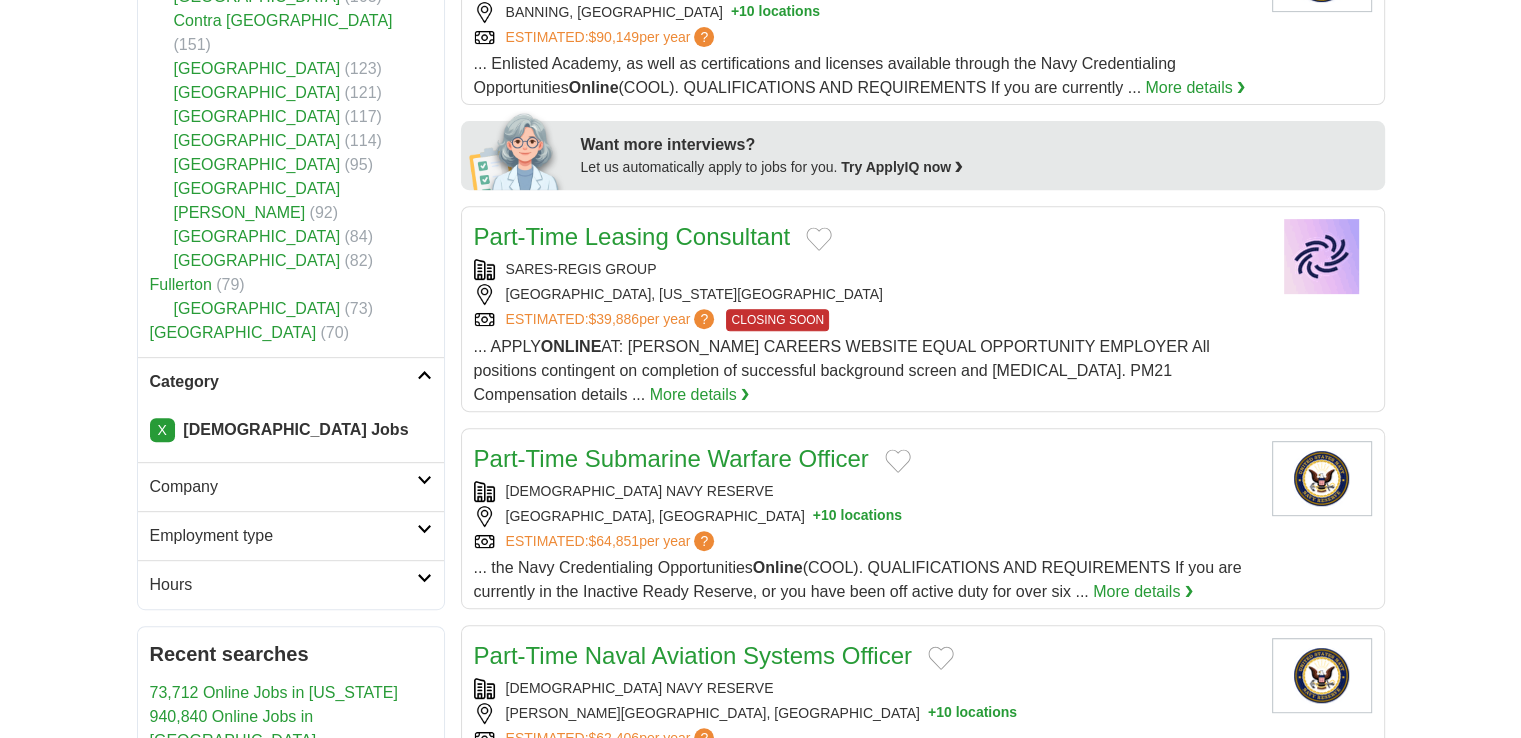 click on "Company" at bounding box center (283, 487) 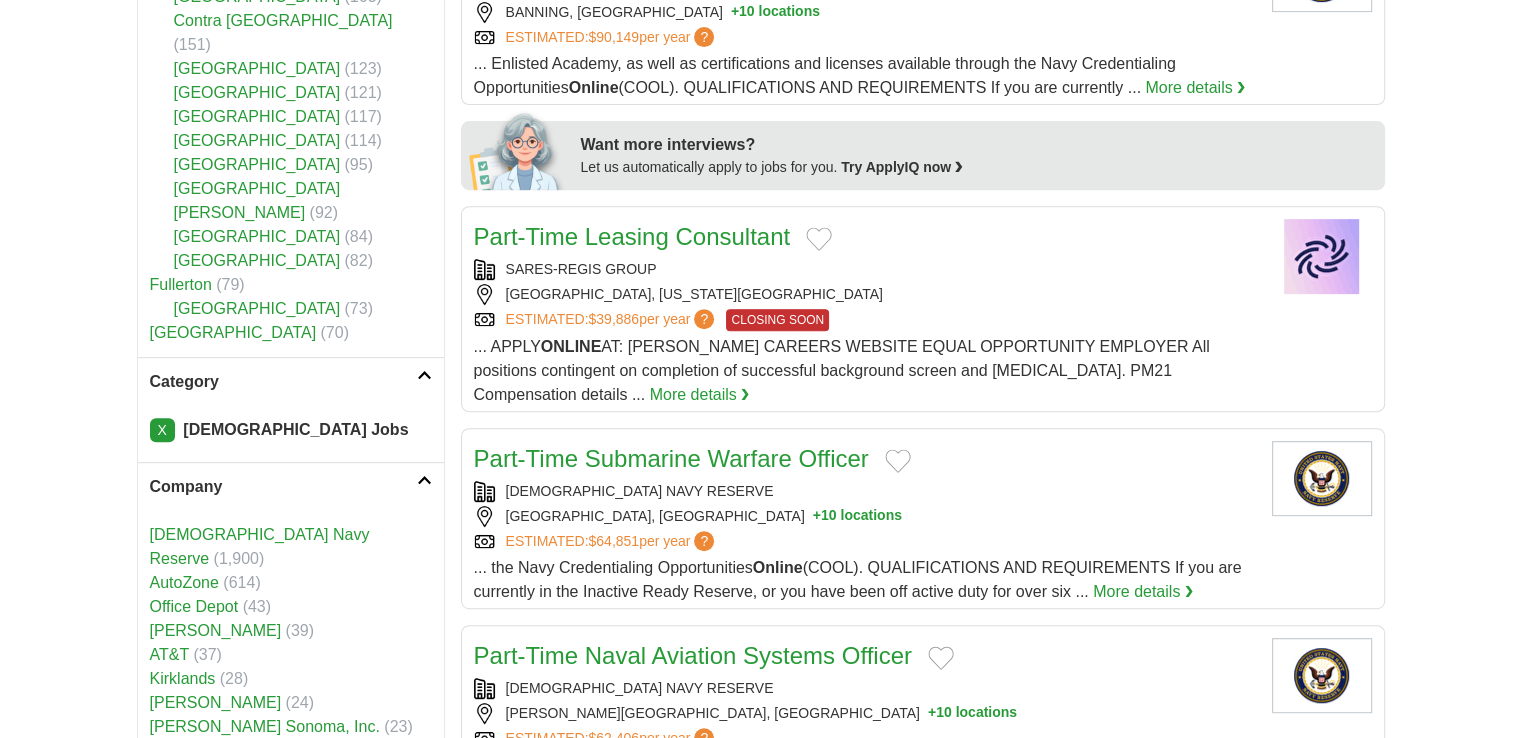click on "Company" at bounding box center [283, 487] 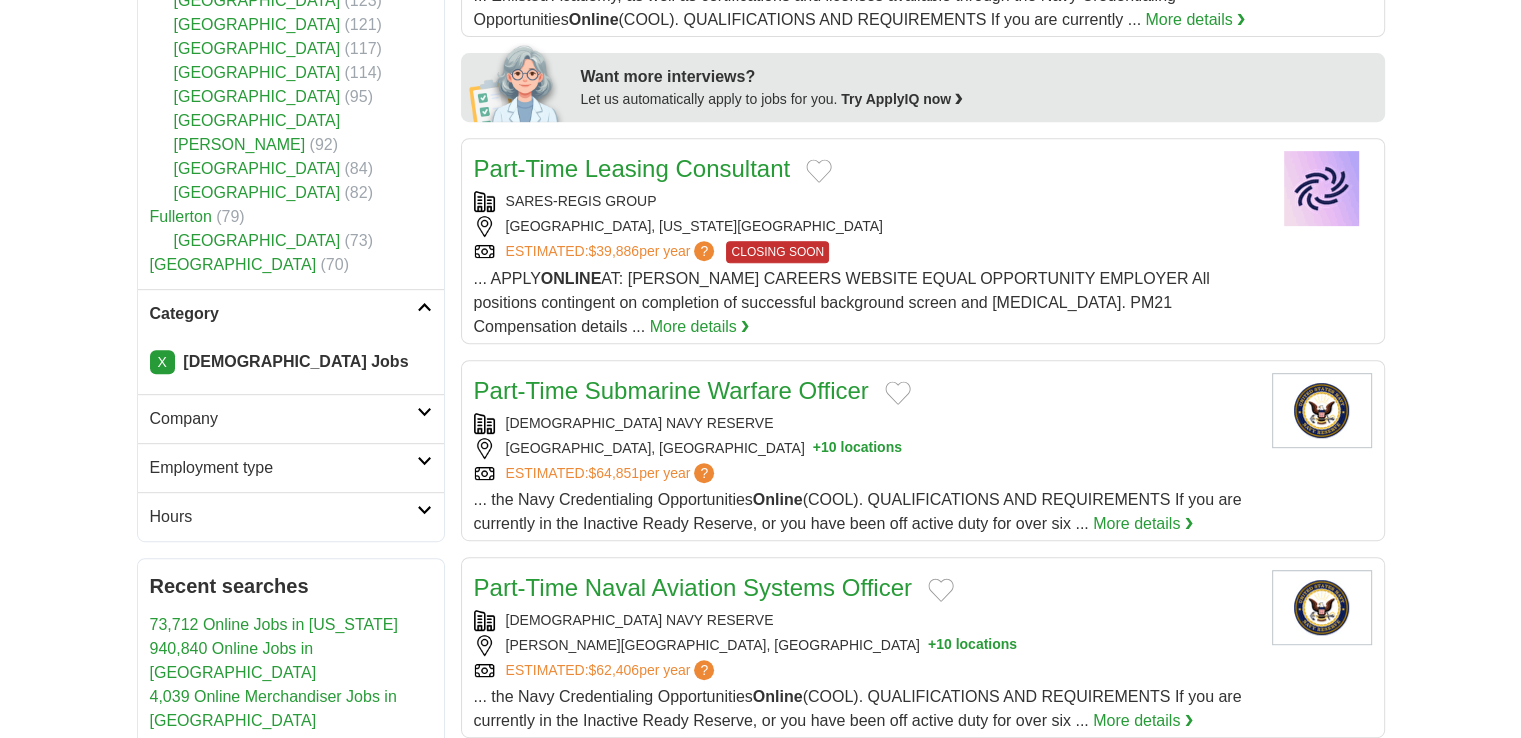 scroll, scrollTop: 900, scrollLeft: 0, axis: vertical 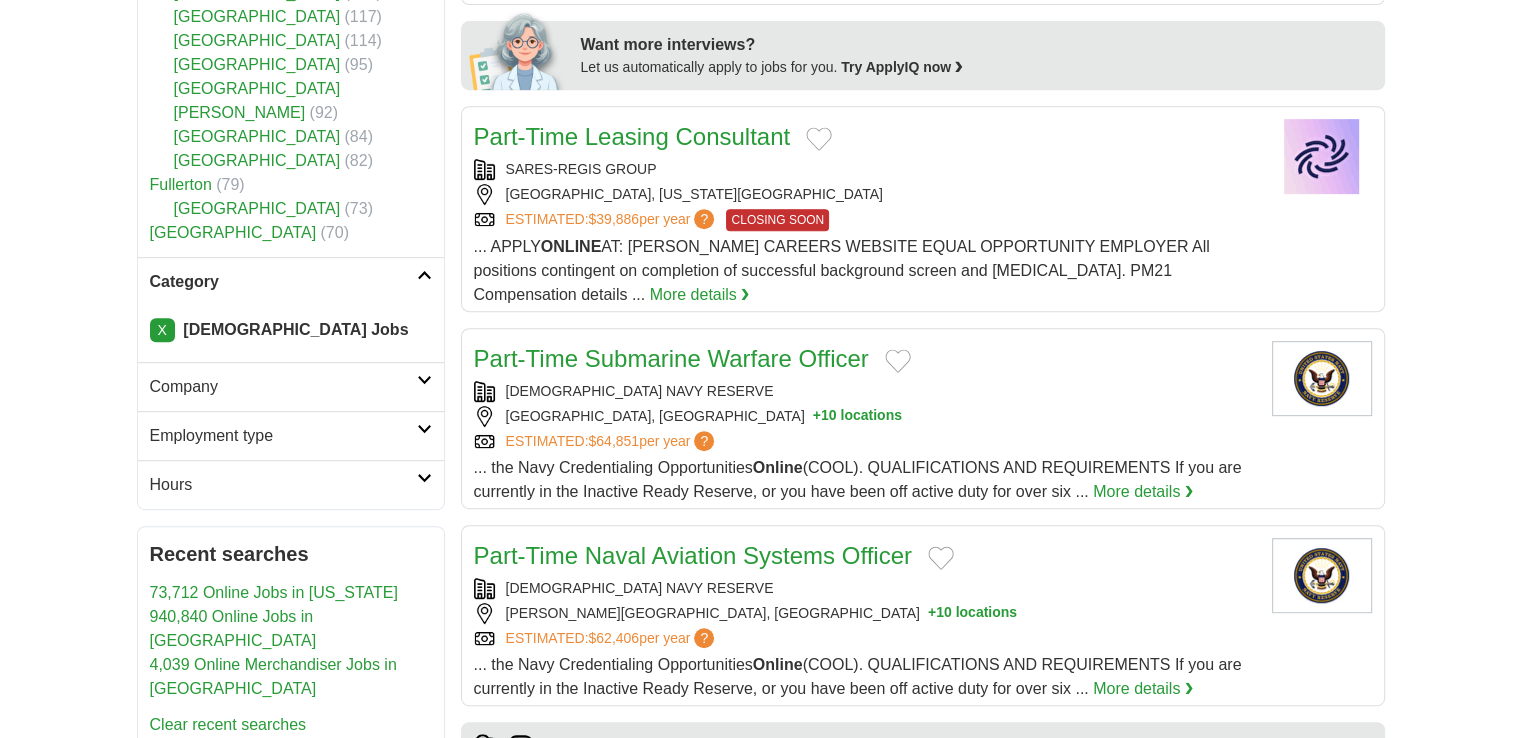 click on "Employment type" at bounding box center [291, 435] 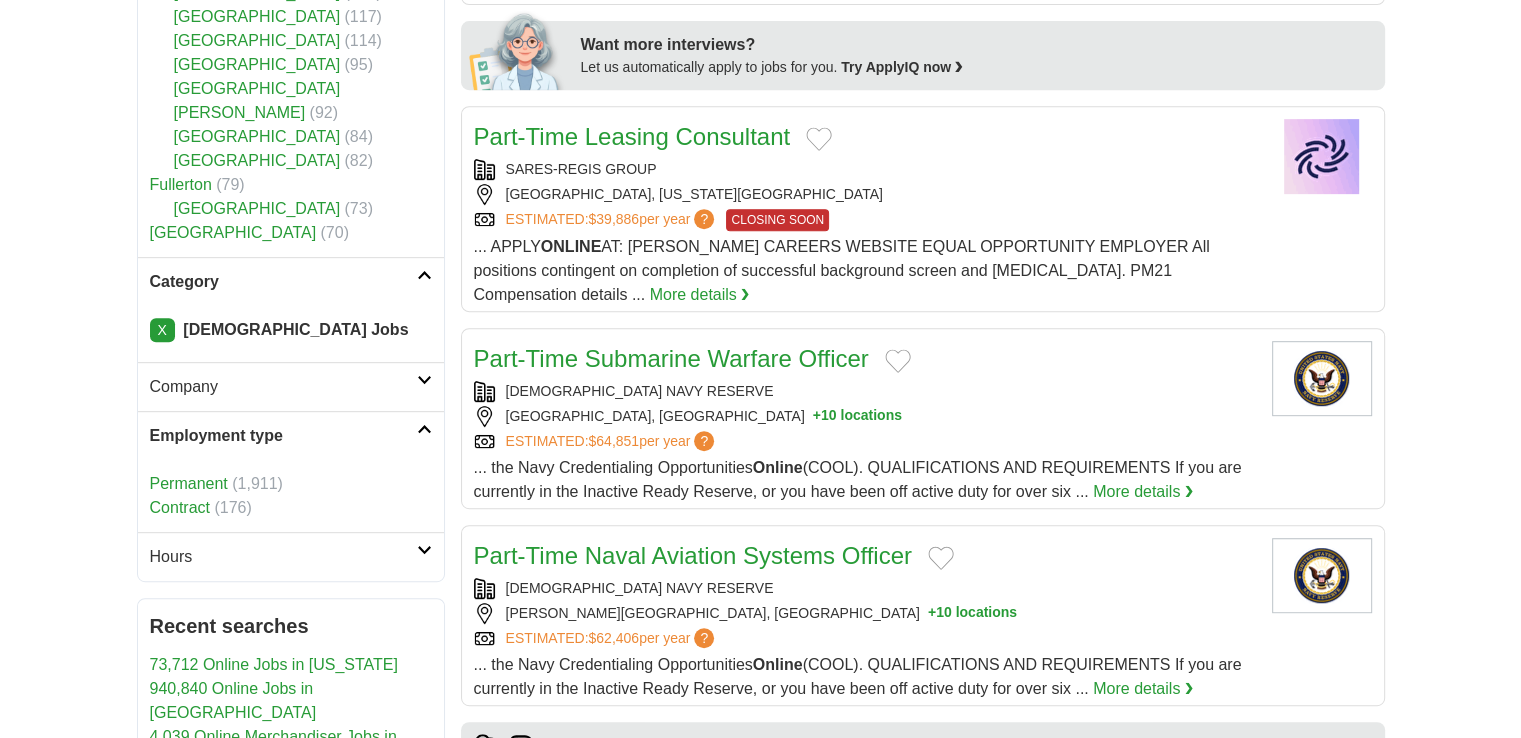 click on "Company" at bounding box center (283, 387) 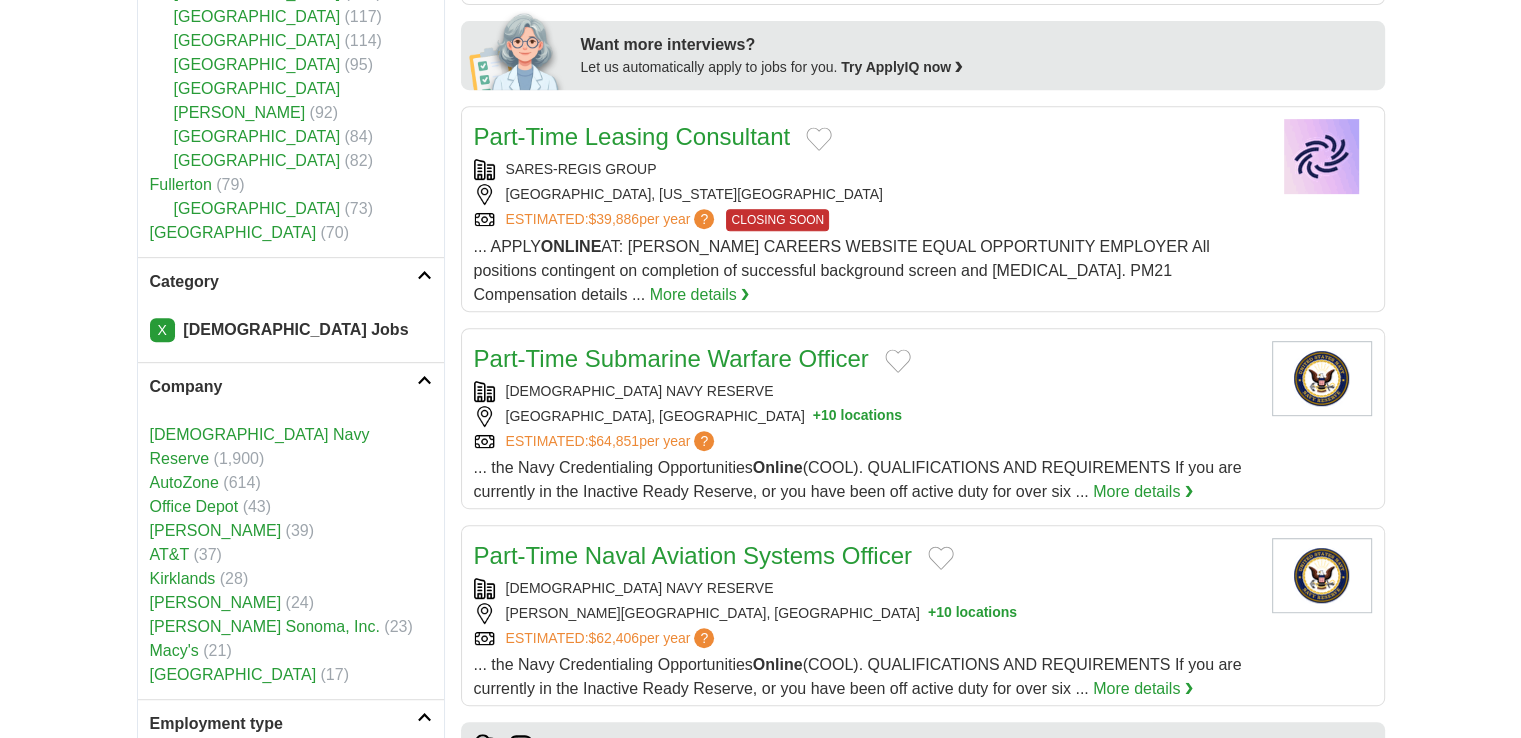 click on "McDonald's" at bounding box center [216, 530] 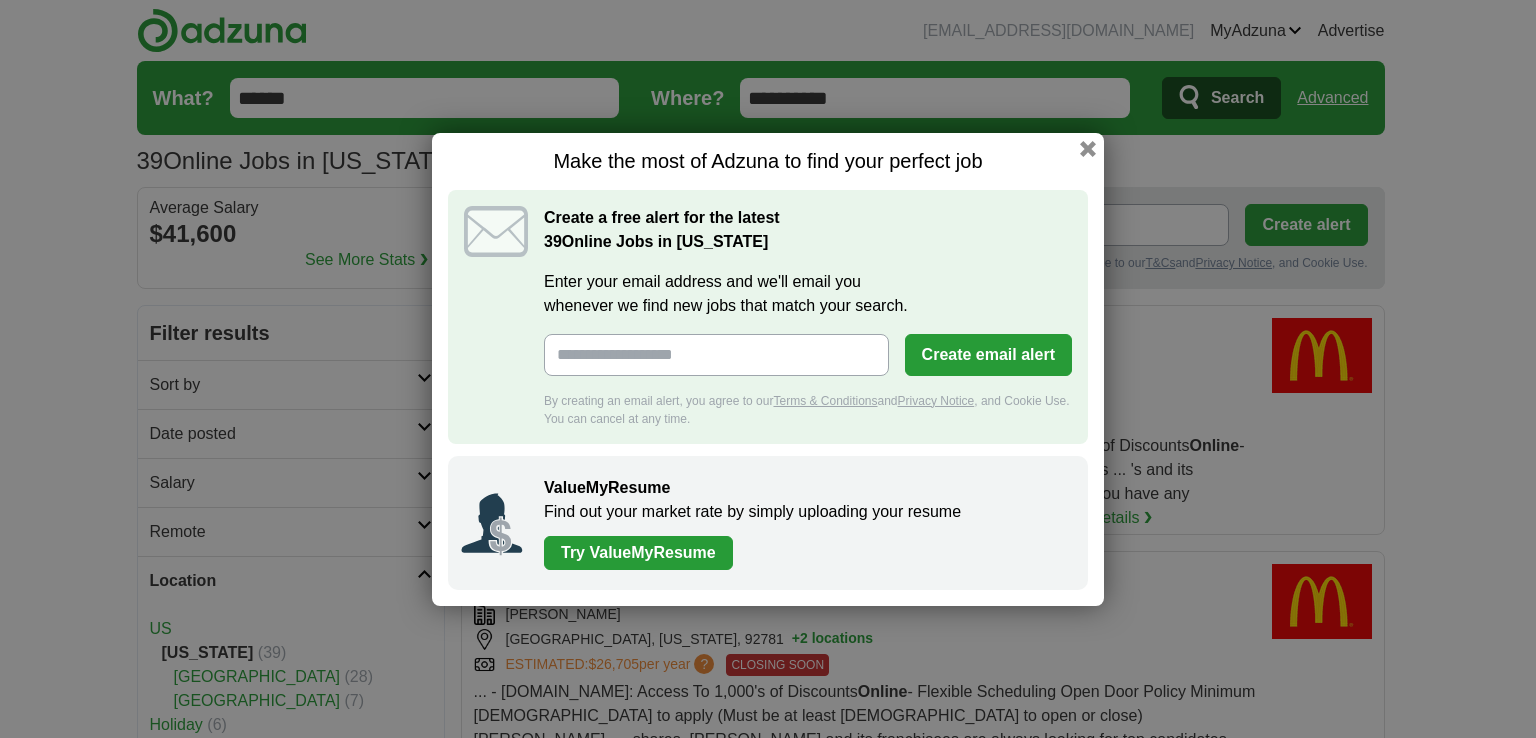scroll, scrollTop: 0, scrollLeft: 0, axis: both 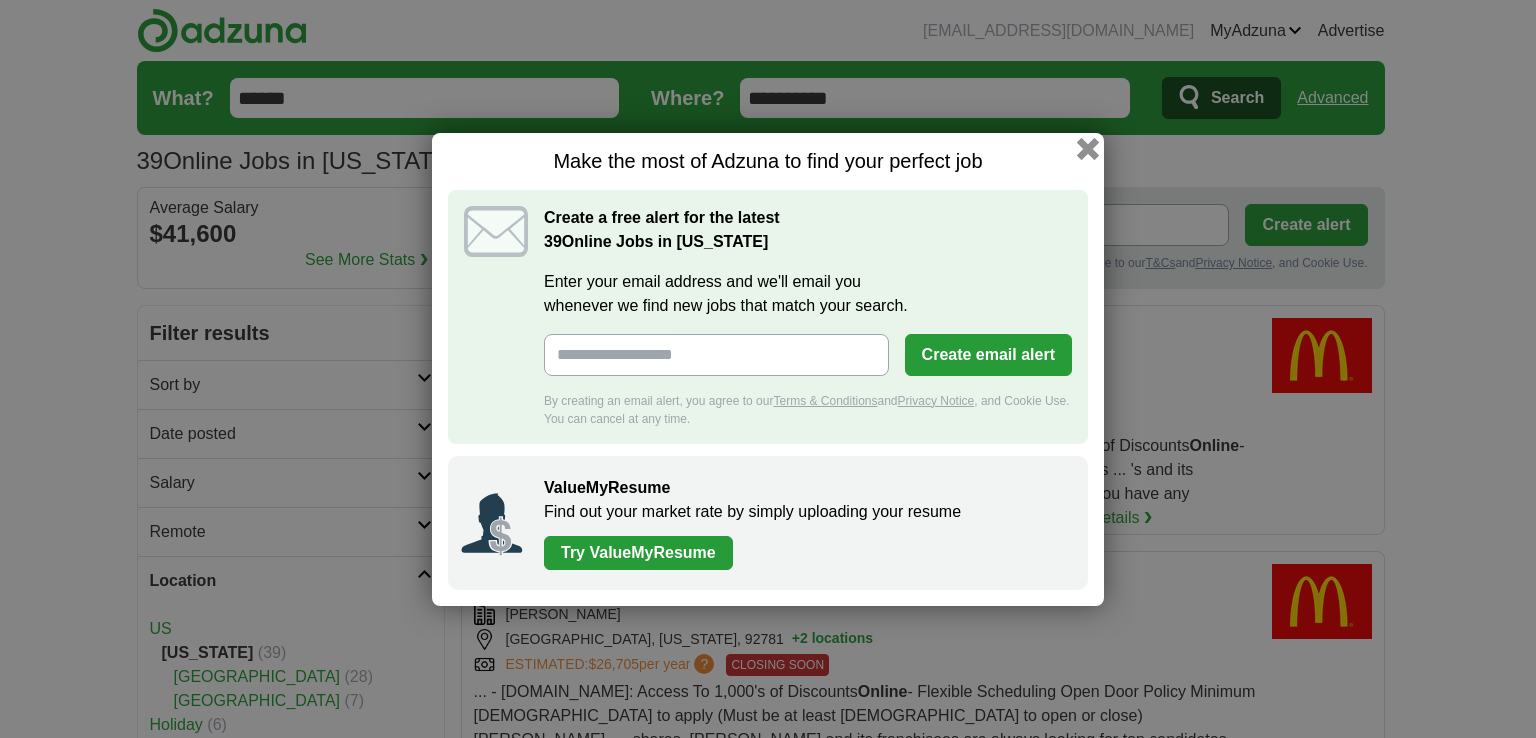 click at bounding box center (1088, 148) 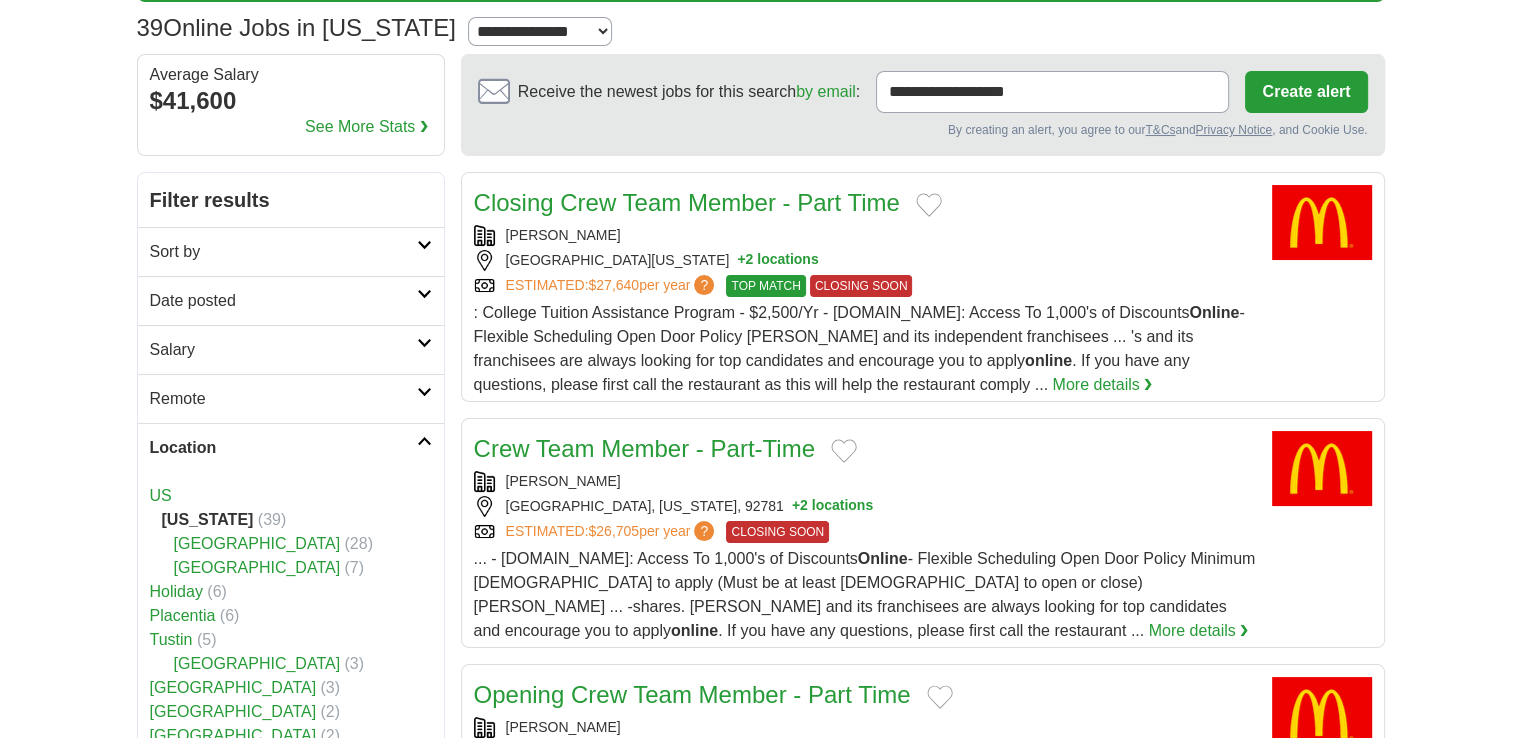 scroll, scrollTop: 0, scrollLeft: 0, axis: both 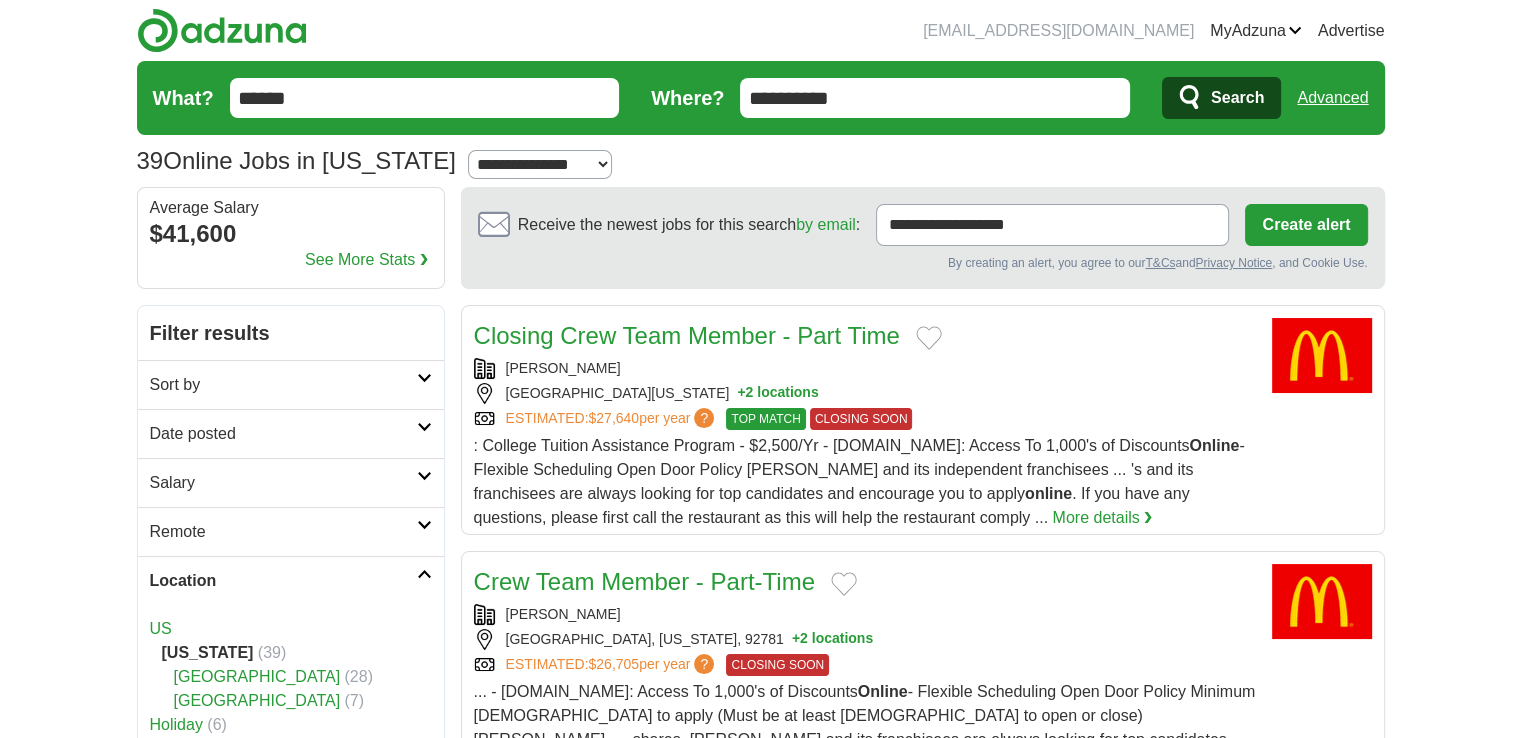 click on "Salary" at bounding box center (291, 482) 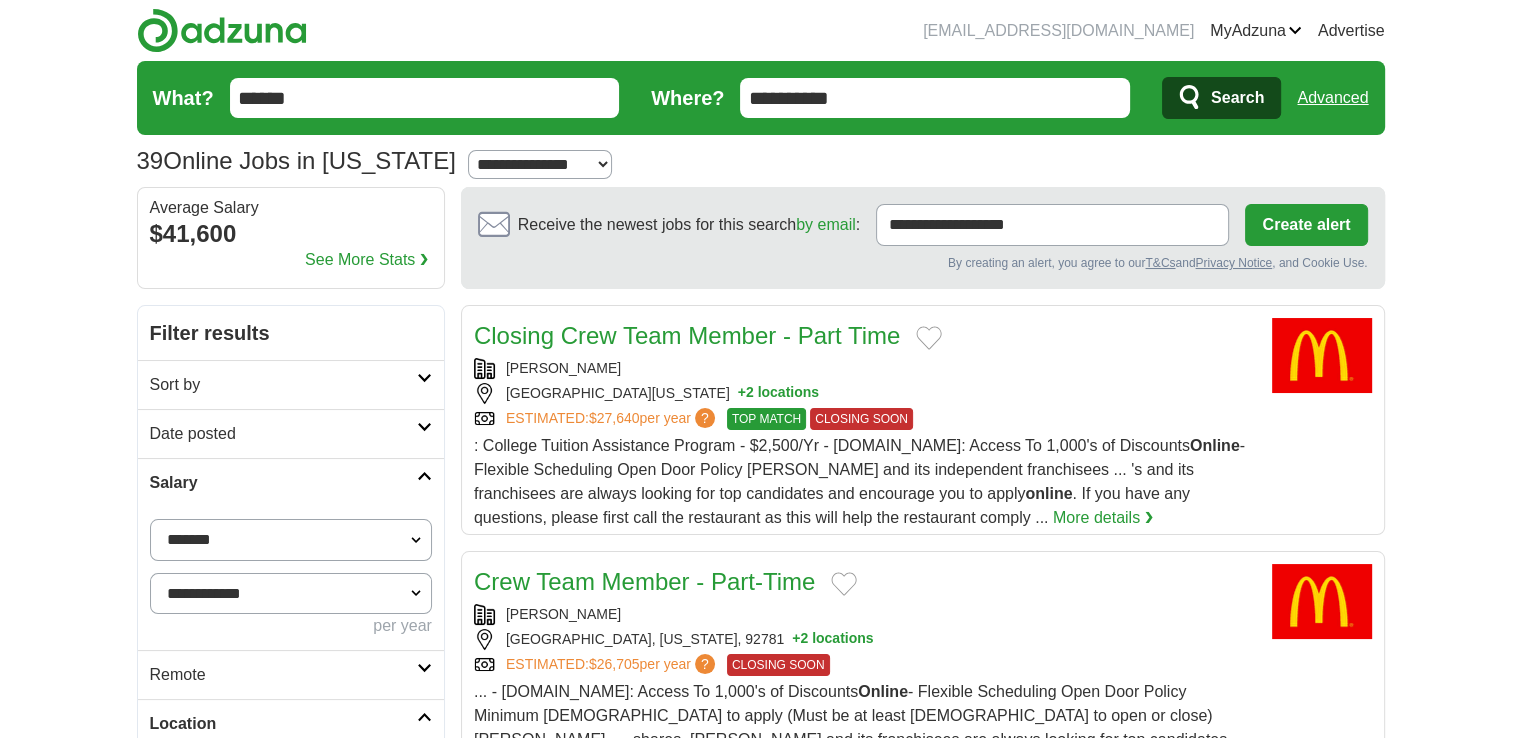 click on "Salary" at bounding box center [291, 482] 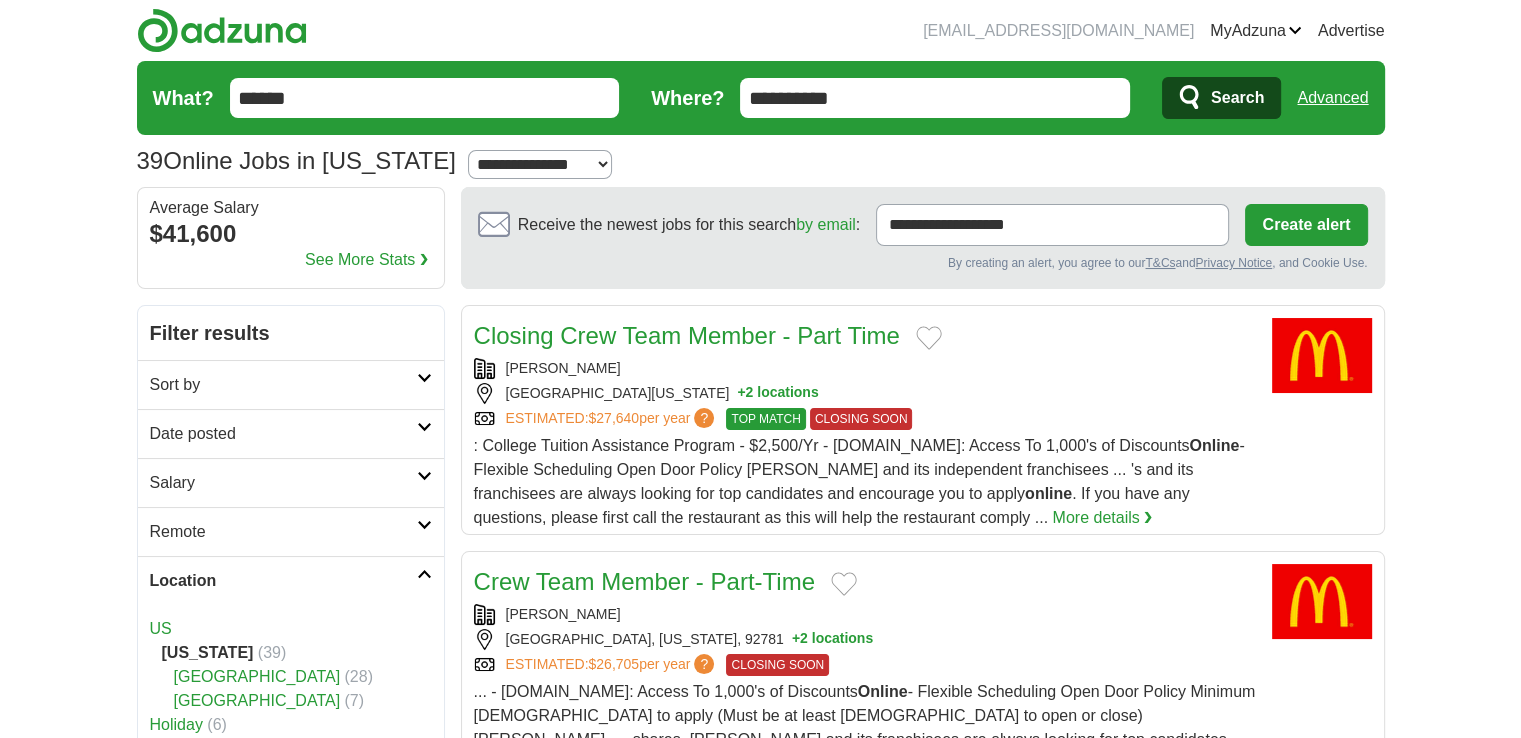 click on "Date posted" at bounding box center (283, 434) 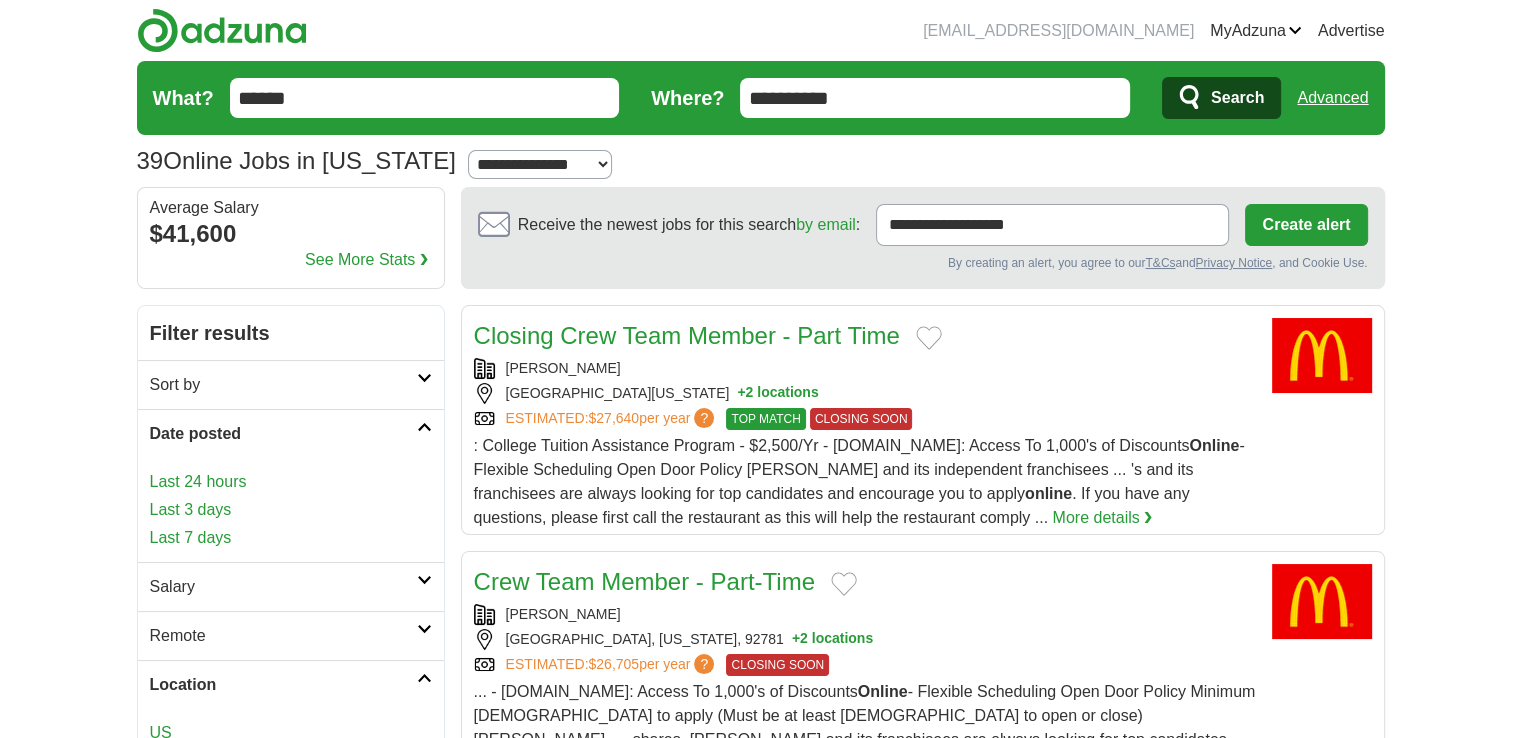 click on "Date posted" at bounding box center (283, 434) 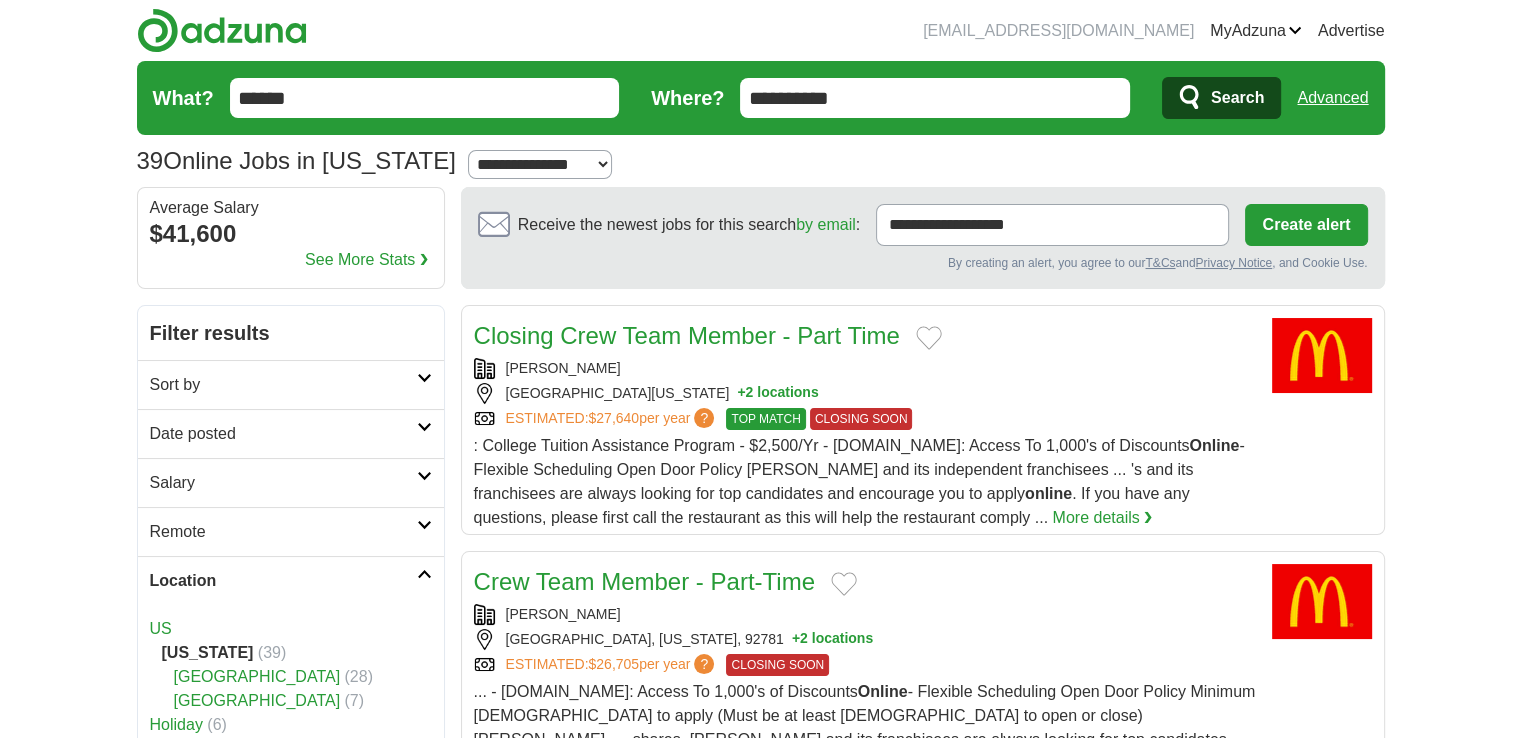 click on "Sort by" at bounding box center (283, 385) 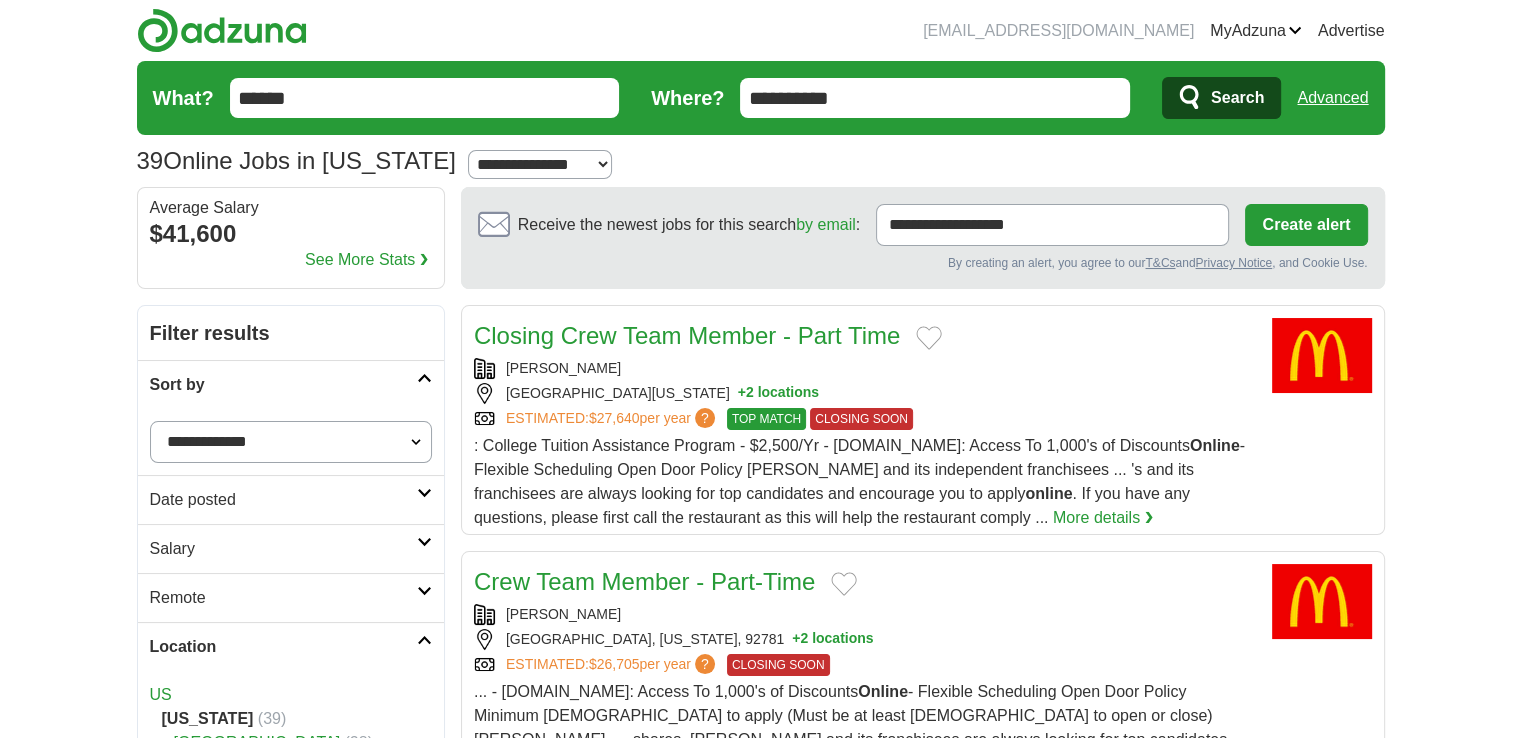 click on "Sort by" at bounding box center (283, 385) 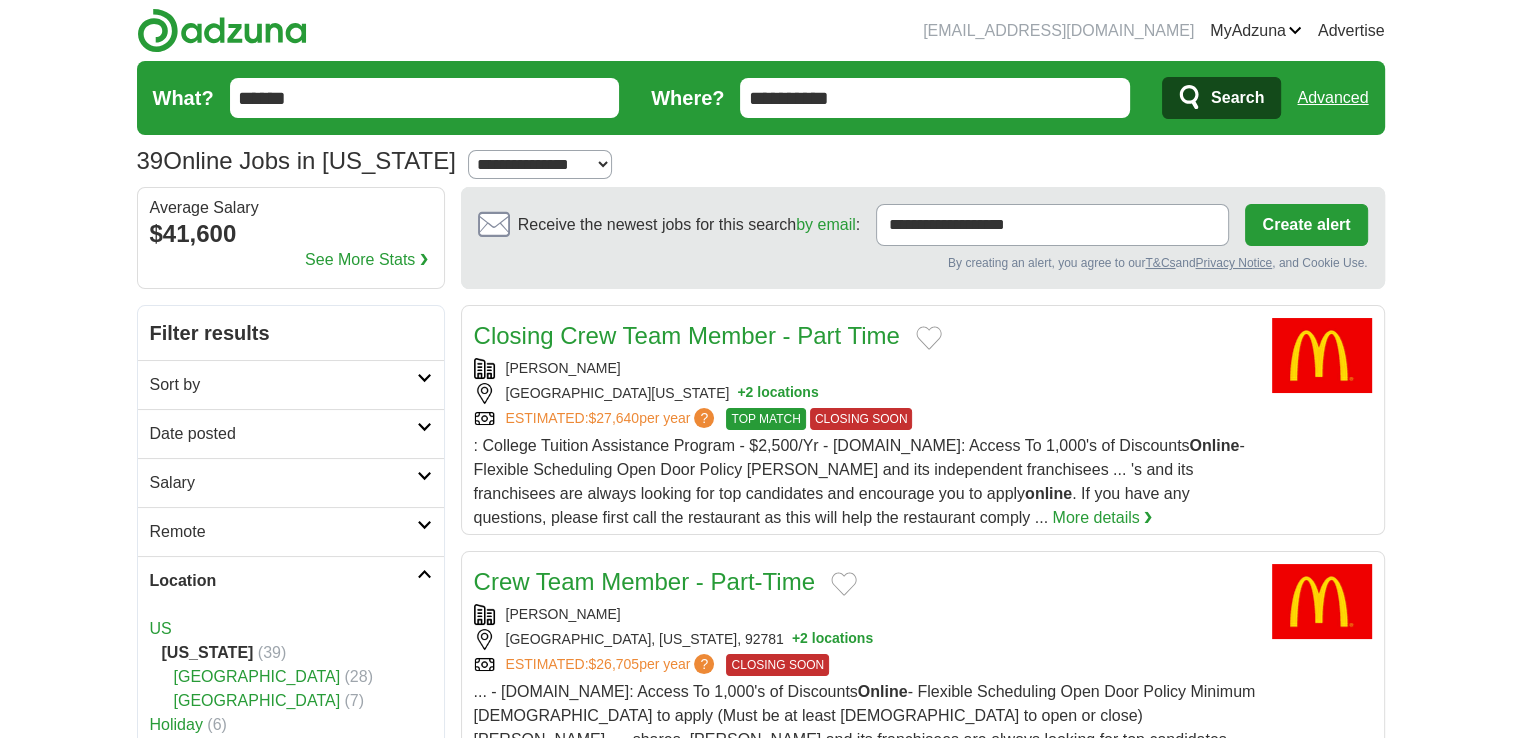 click on "Remote" at bounding box center (291, 531) 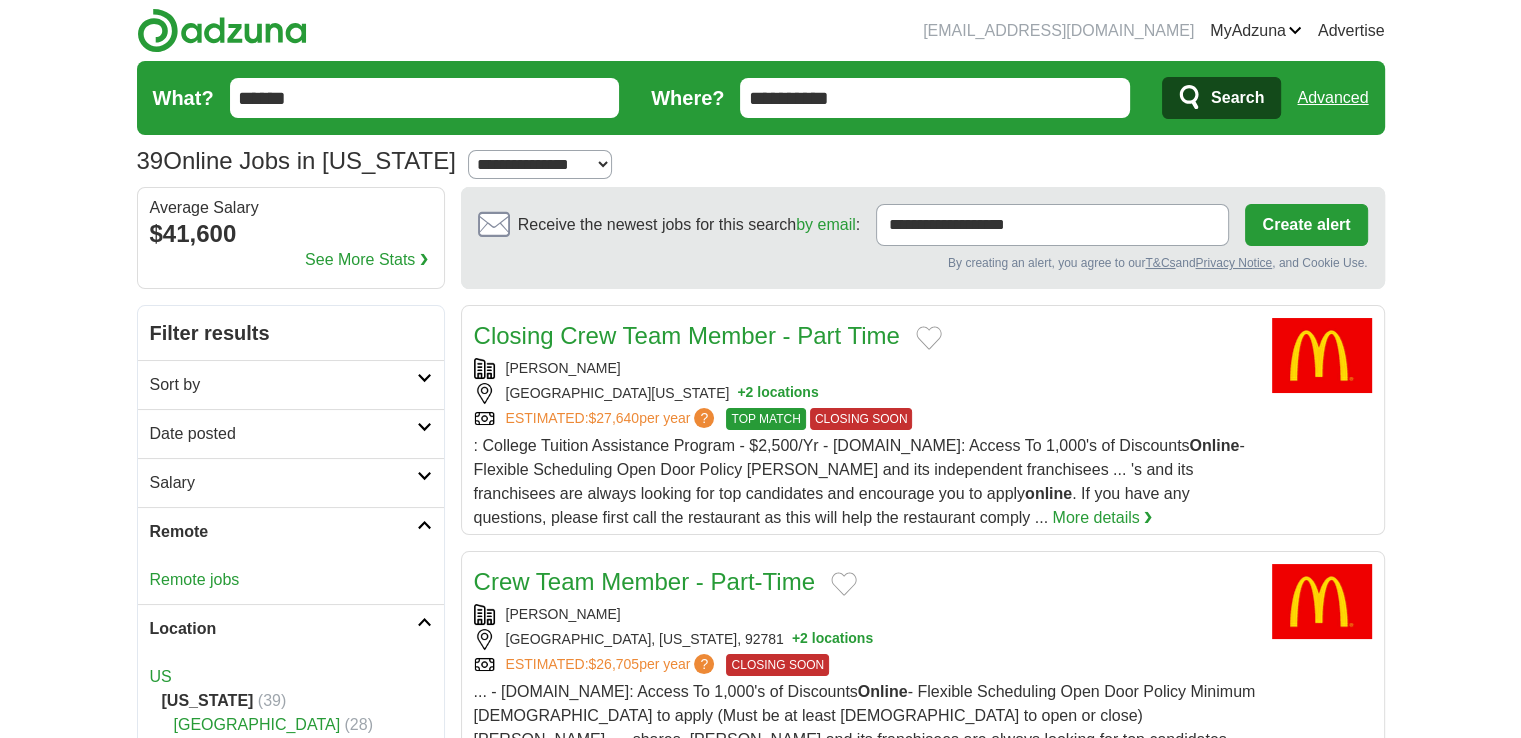 drag, startPoint x: 456, startPoint y: 334, endPoint x: 898, endPoint y: 337, distance: 442.0102 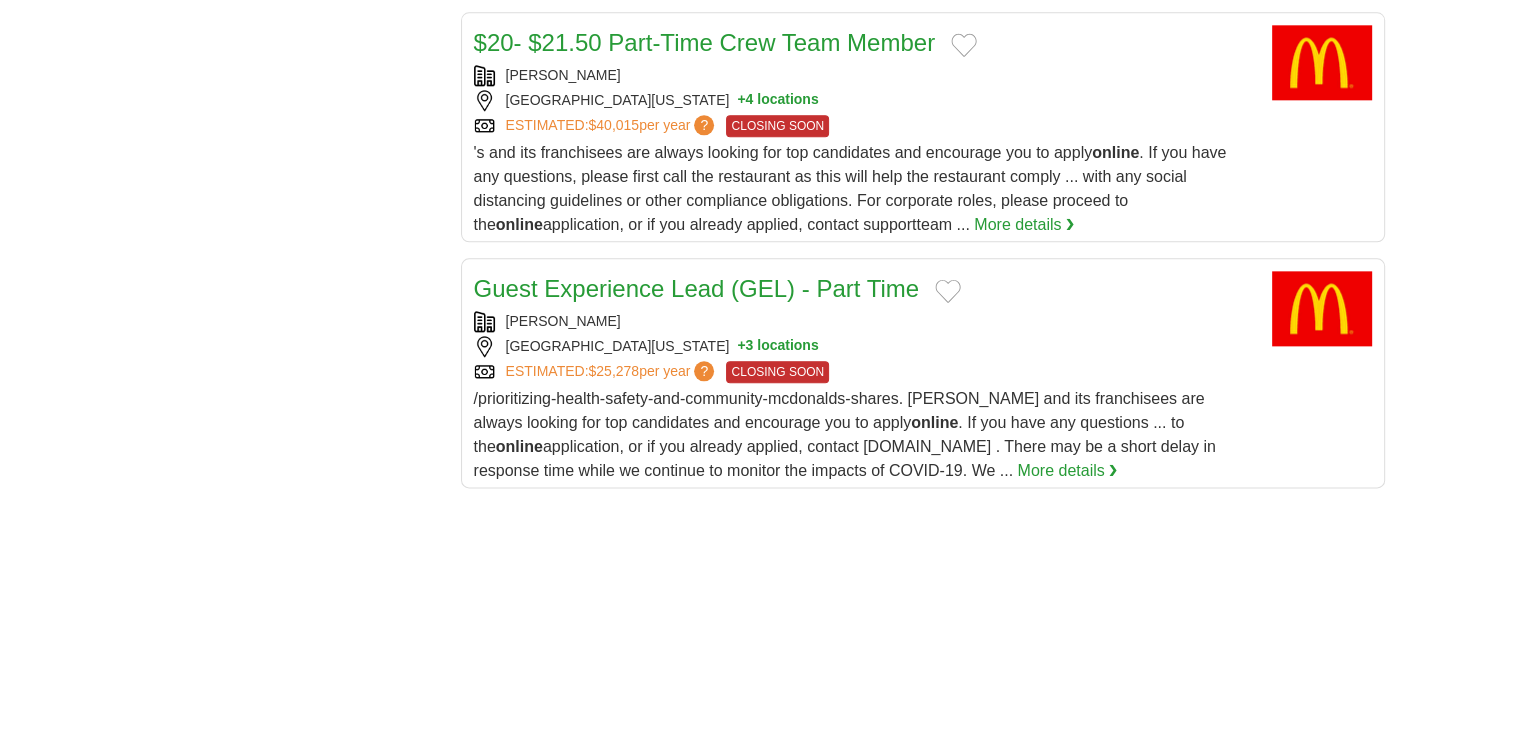 scroll, scrollTop: 2600, scrollLeft: 0, axis: vertical 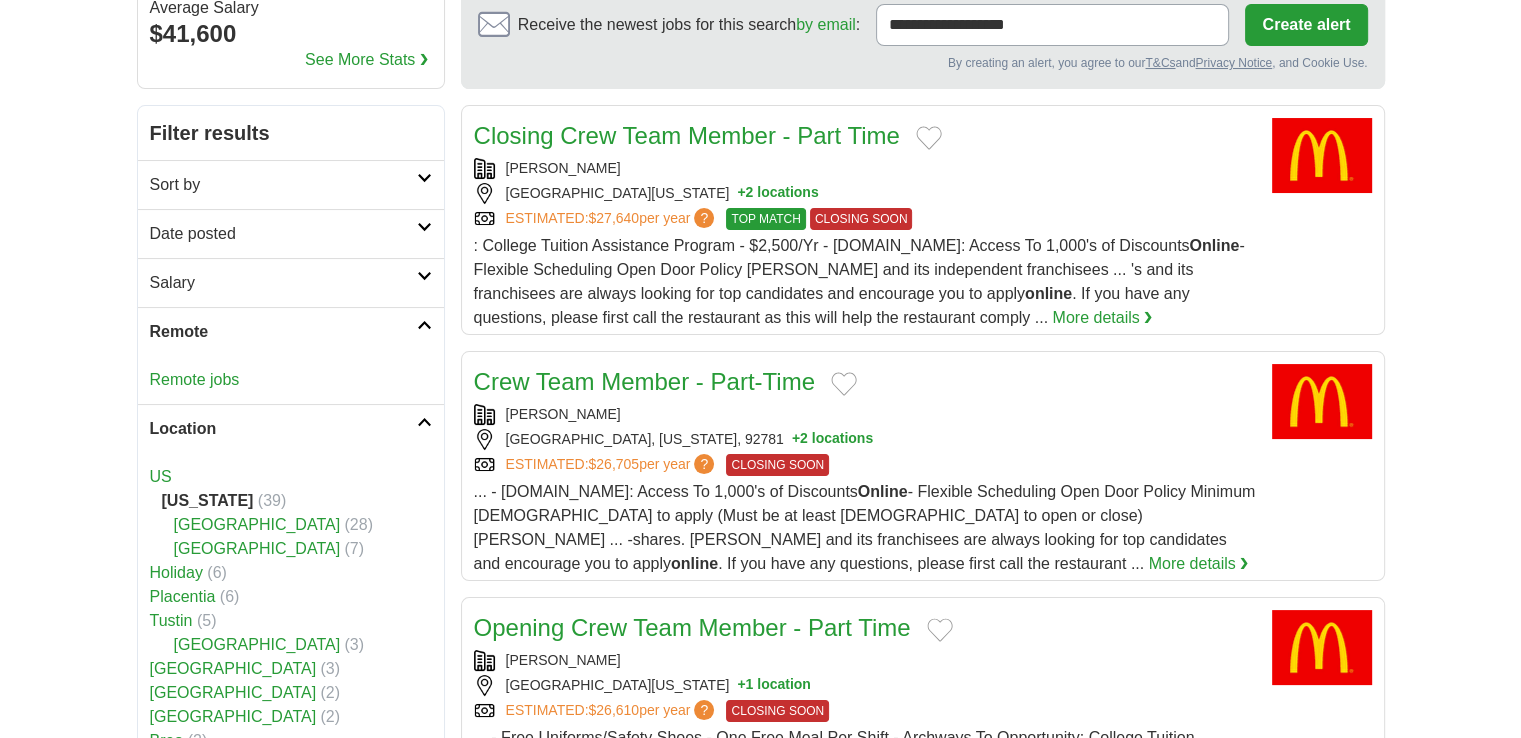 click on "Remote" at bounding box center [283, 332] 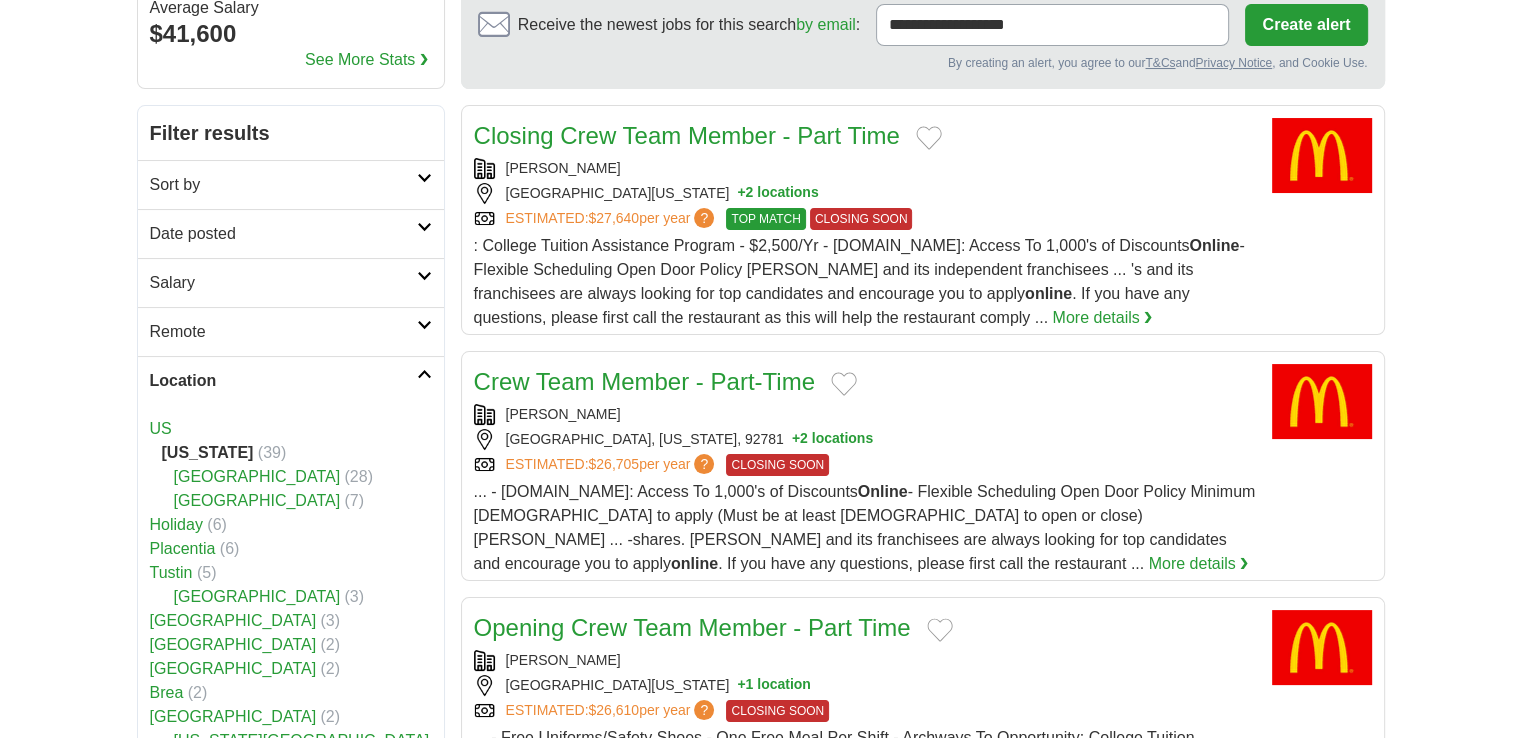 click on "Remote" at bounding box center (283, 332) 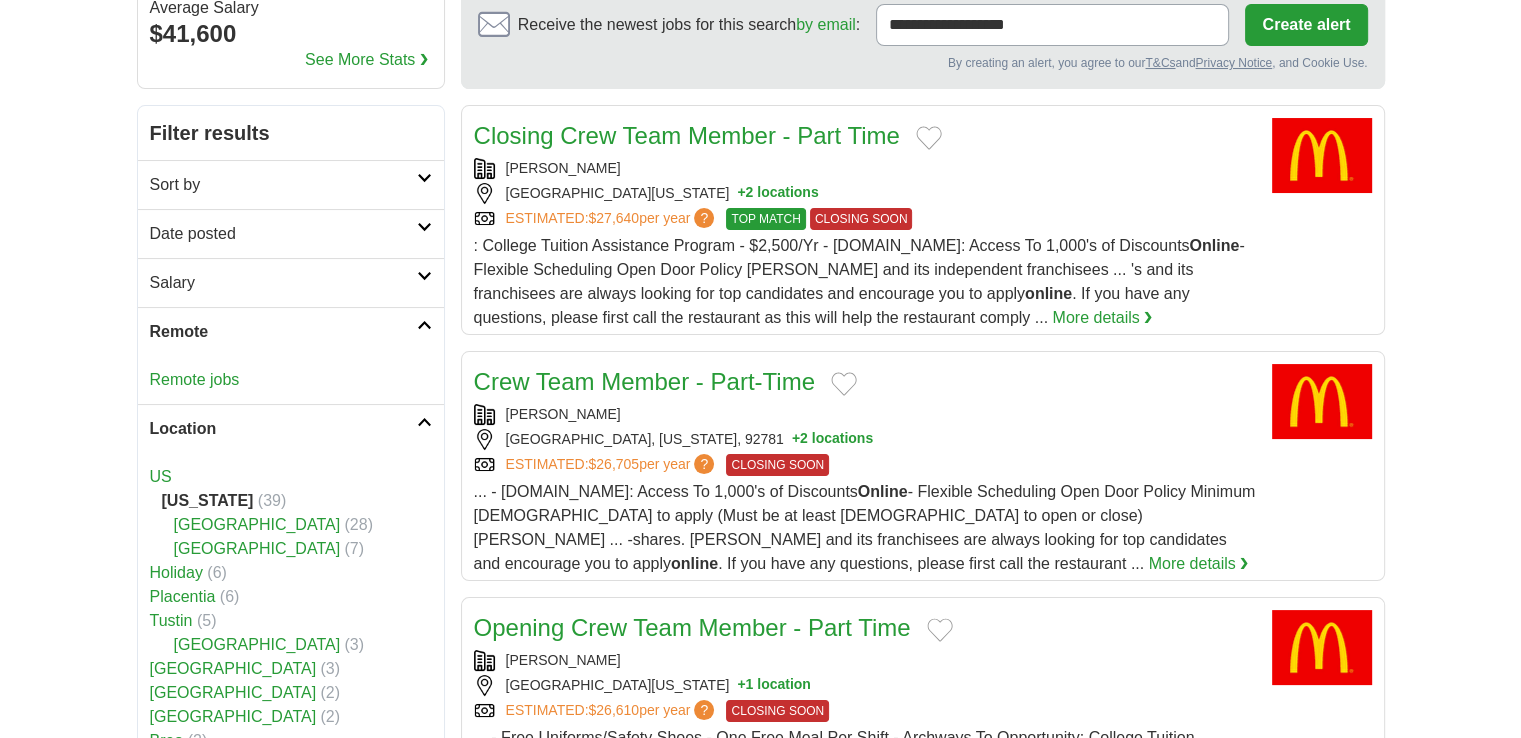 click on "Remote jobs" at bounding box center [291, 380] 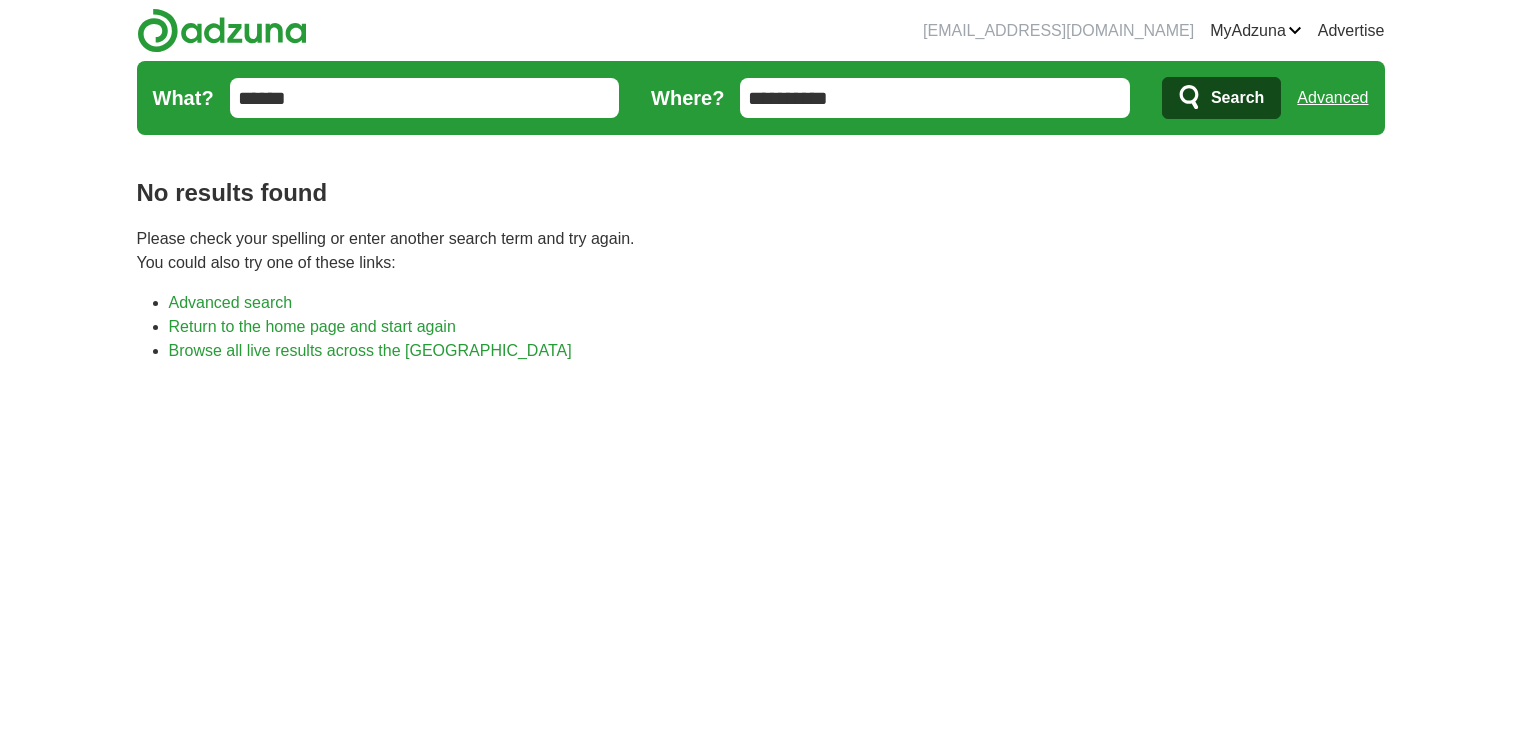 scroll, scrollTop: 0, scrollLeft: 0, axis: both 